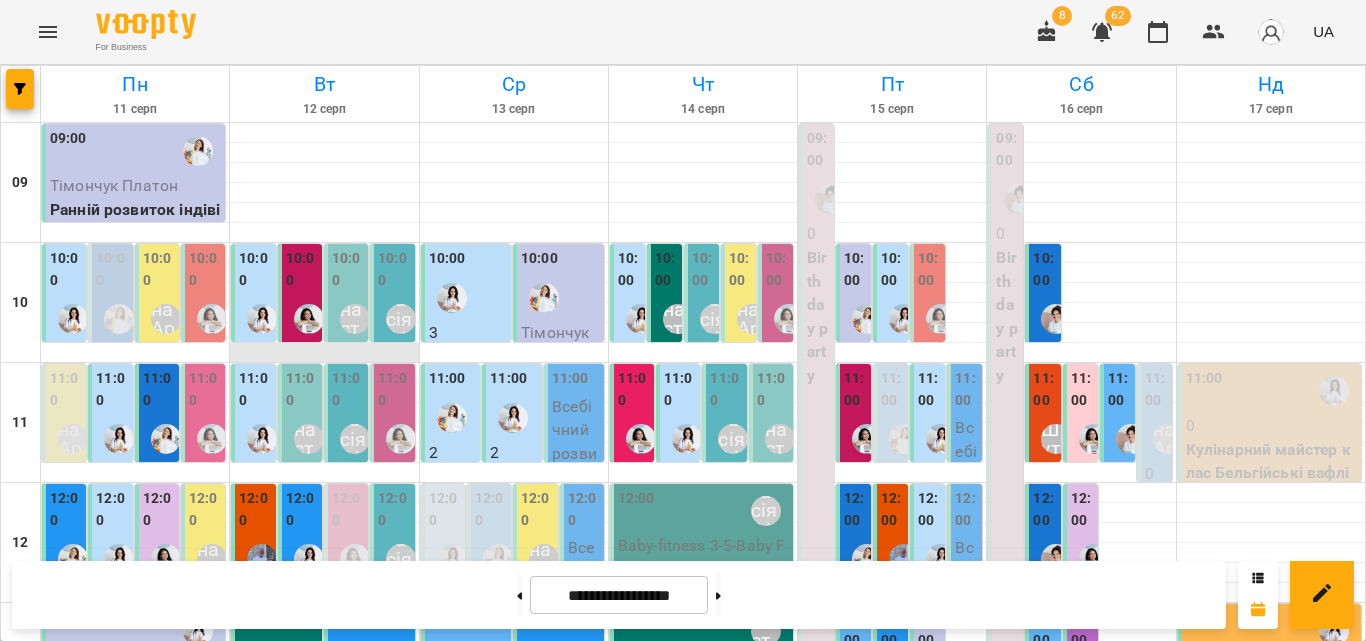 scroll, scrollTop: 0, scrollLeft: 0, axis: both 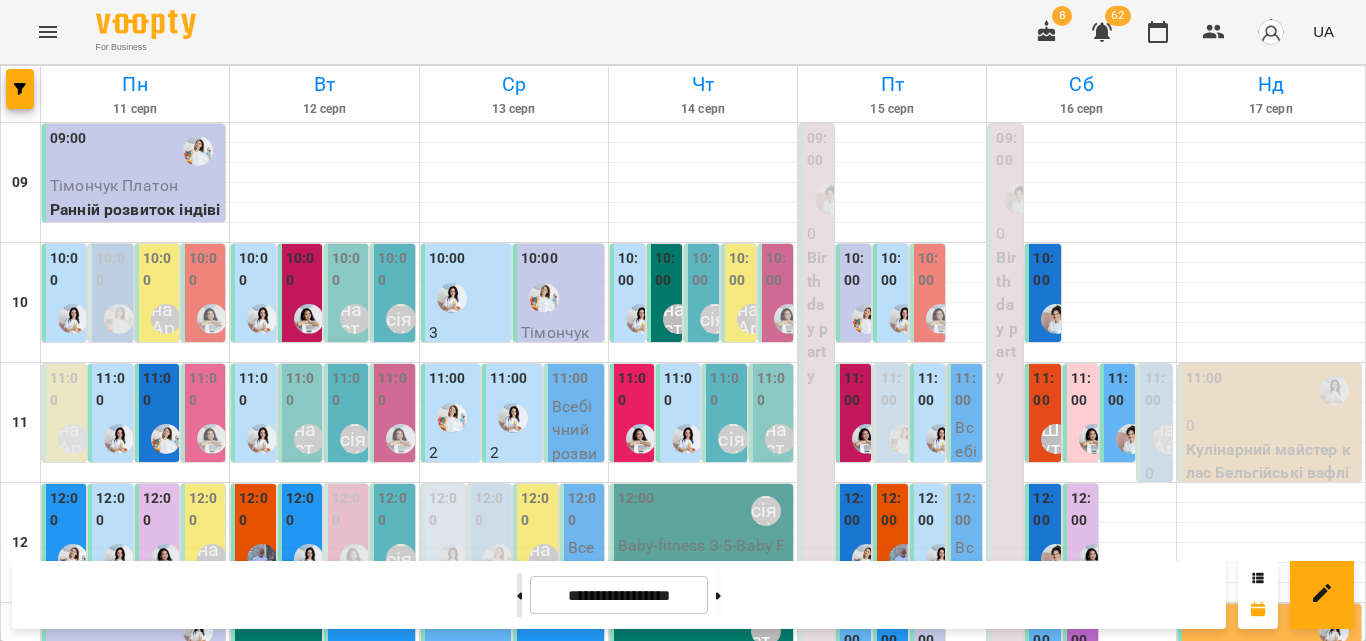 click on "**********" at bounding box center [619, 595] 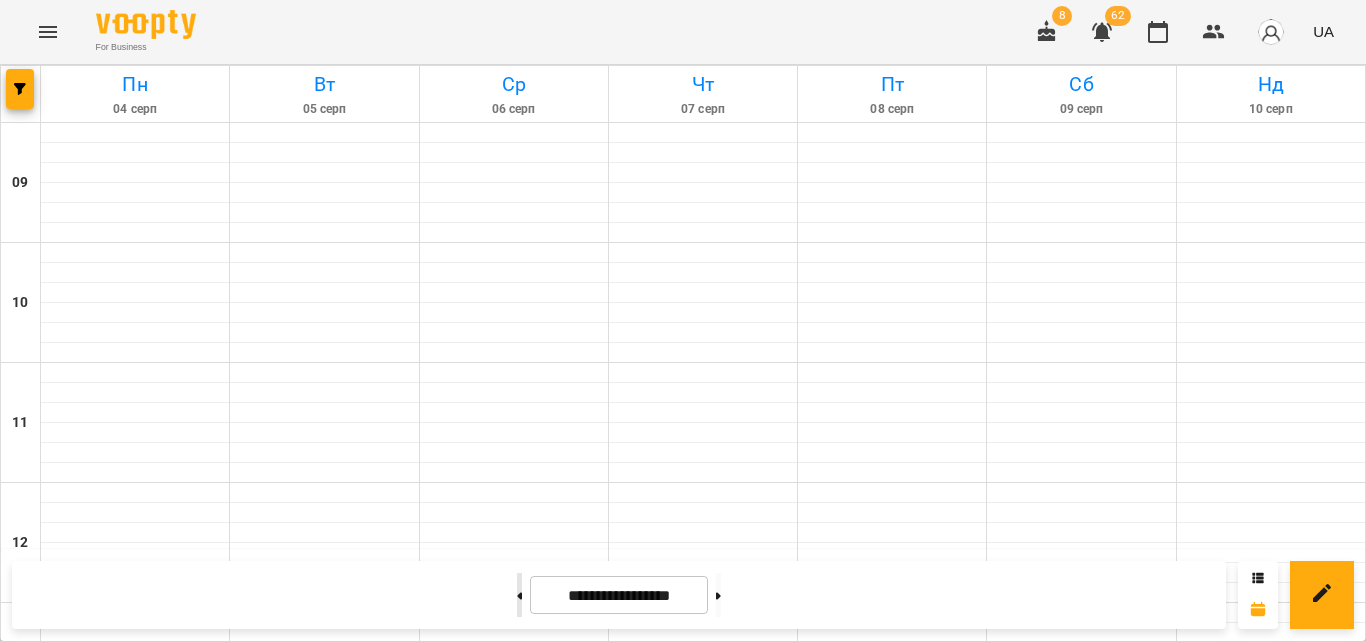 type on "**********" 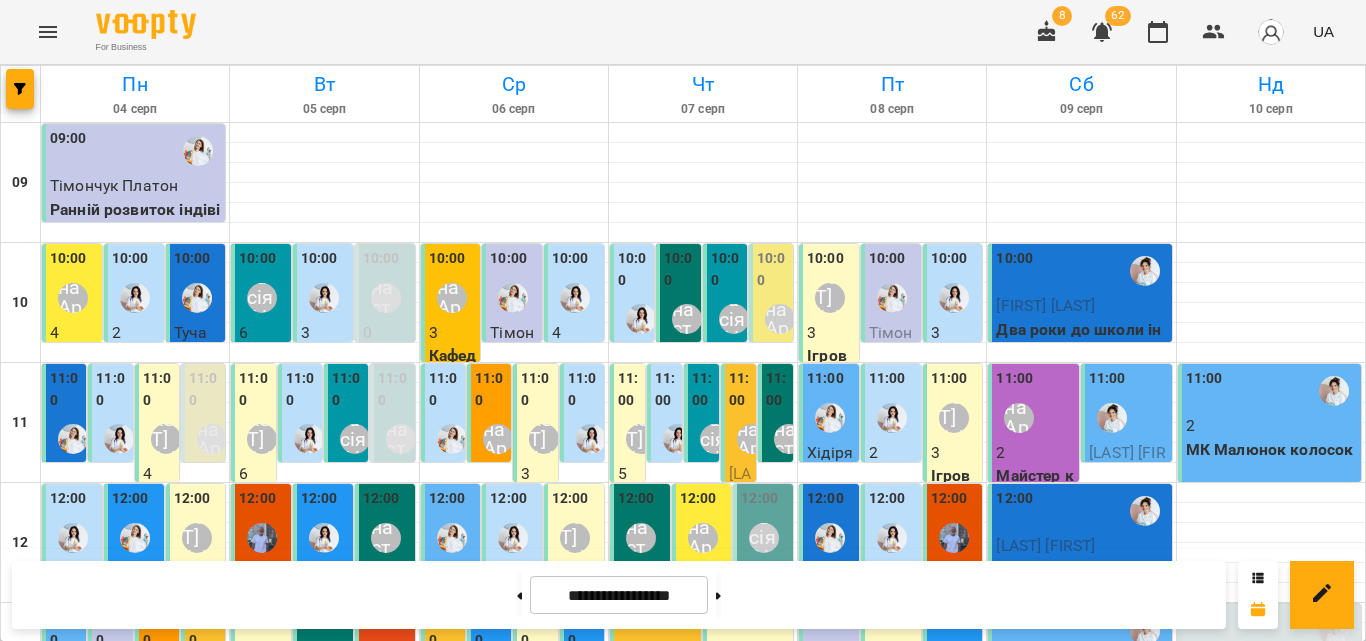 click on "Аліна Арт" at bounding box center [703, 1258] 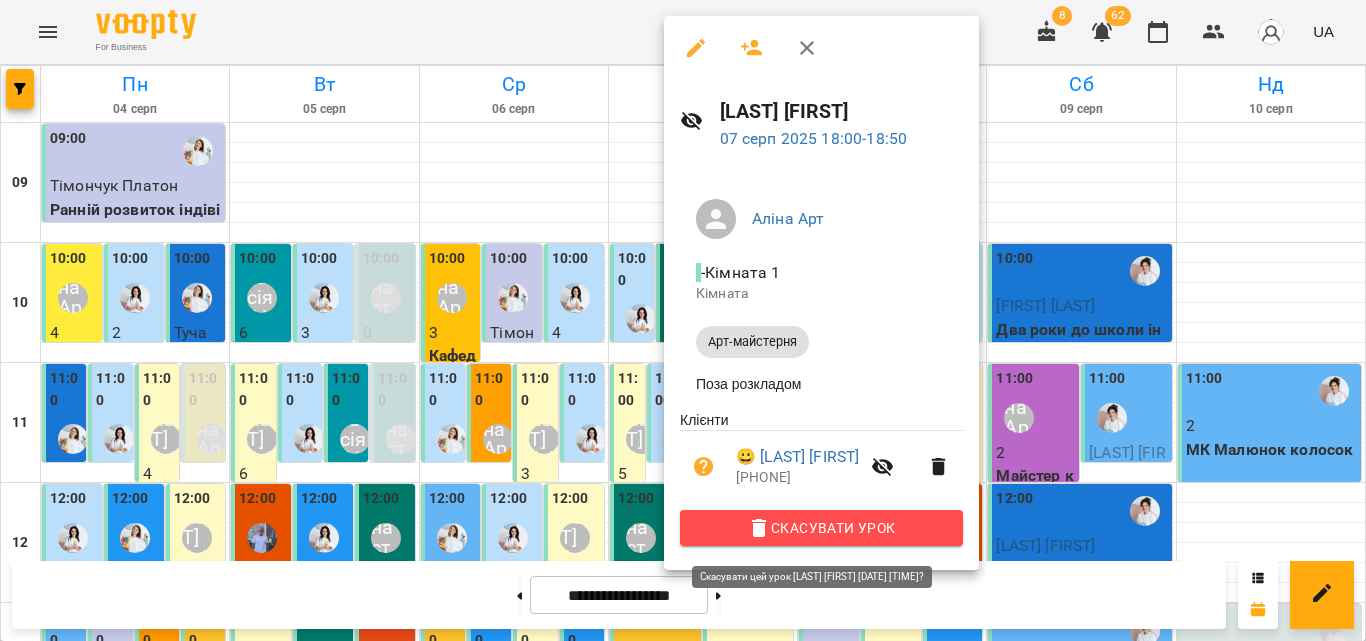 click on "Скасувати Урок" at bounding box center (821, 528) 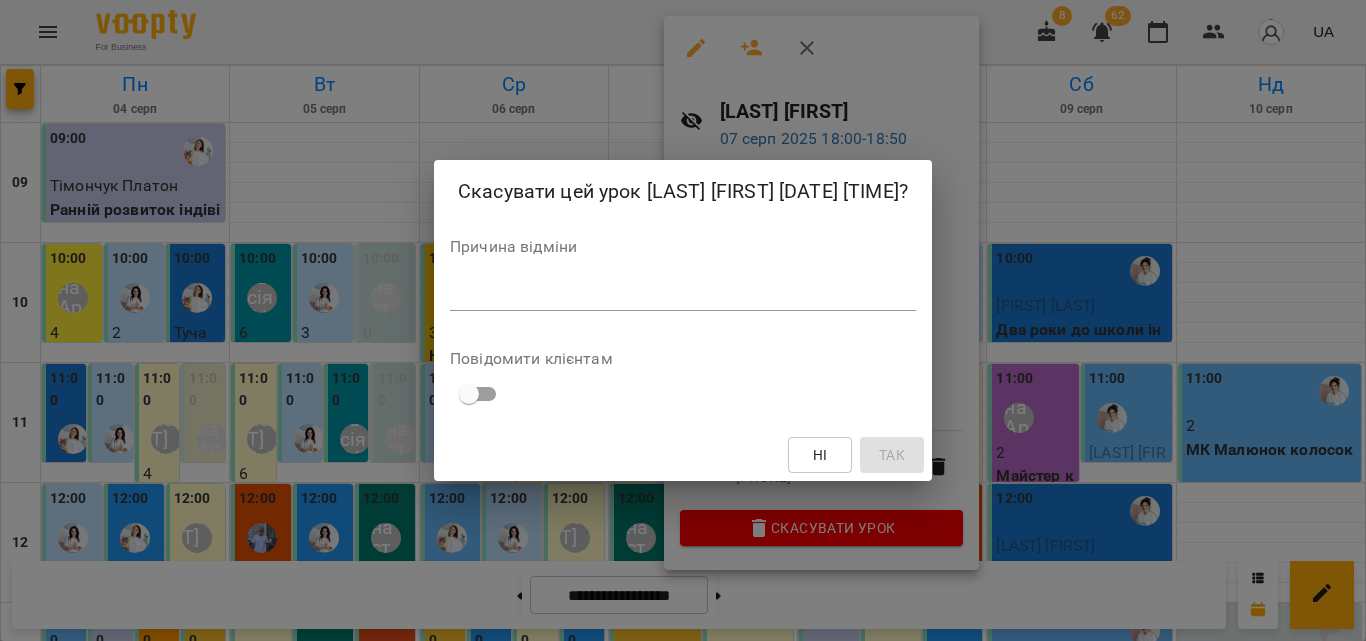 click at bounding box center (683, 294) 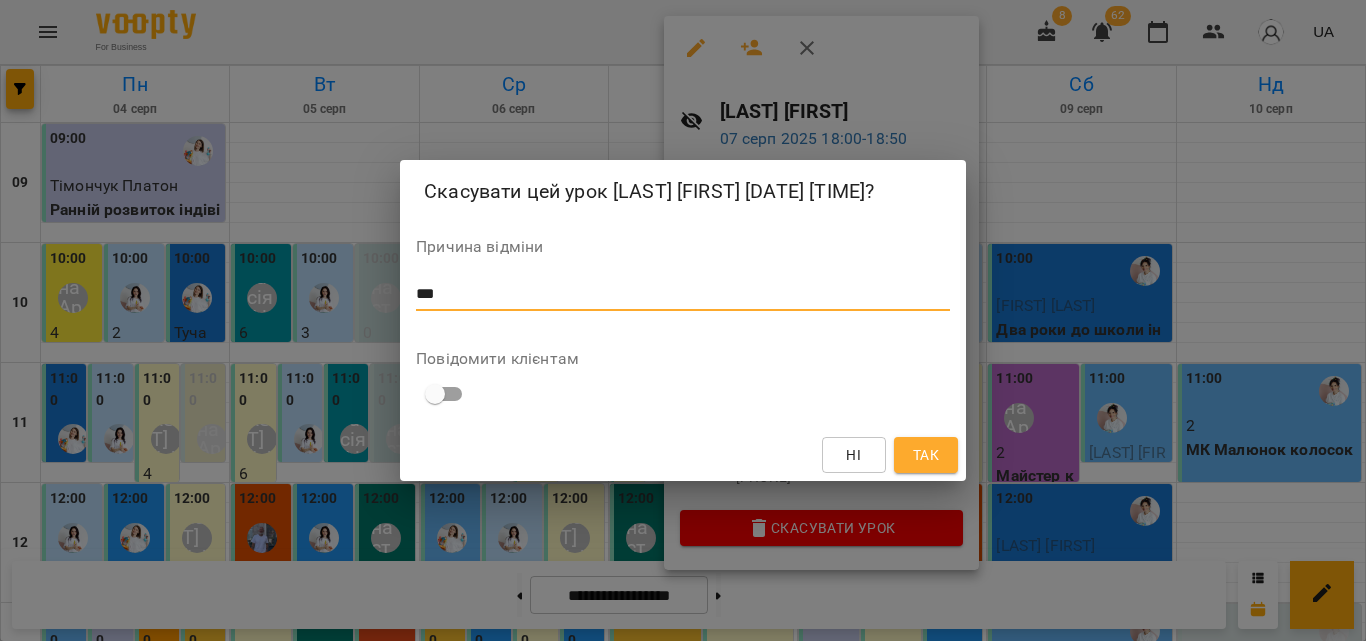 type 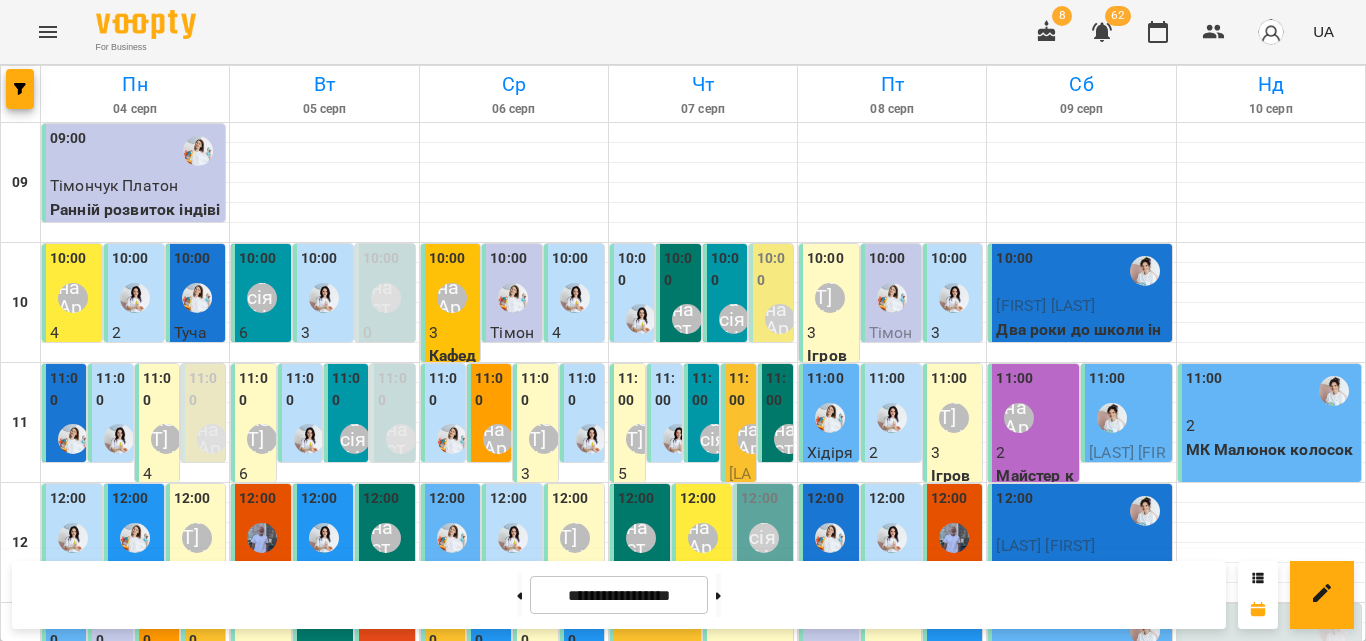 scroll, scrollTop: 0, scrollLeft: 0, axis: both 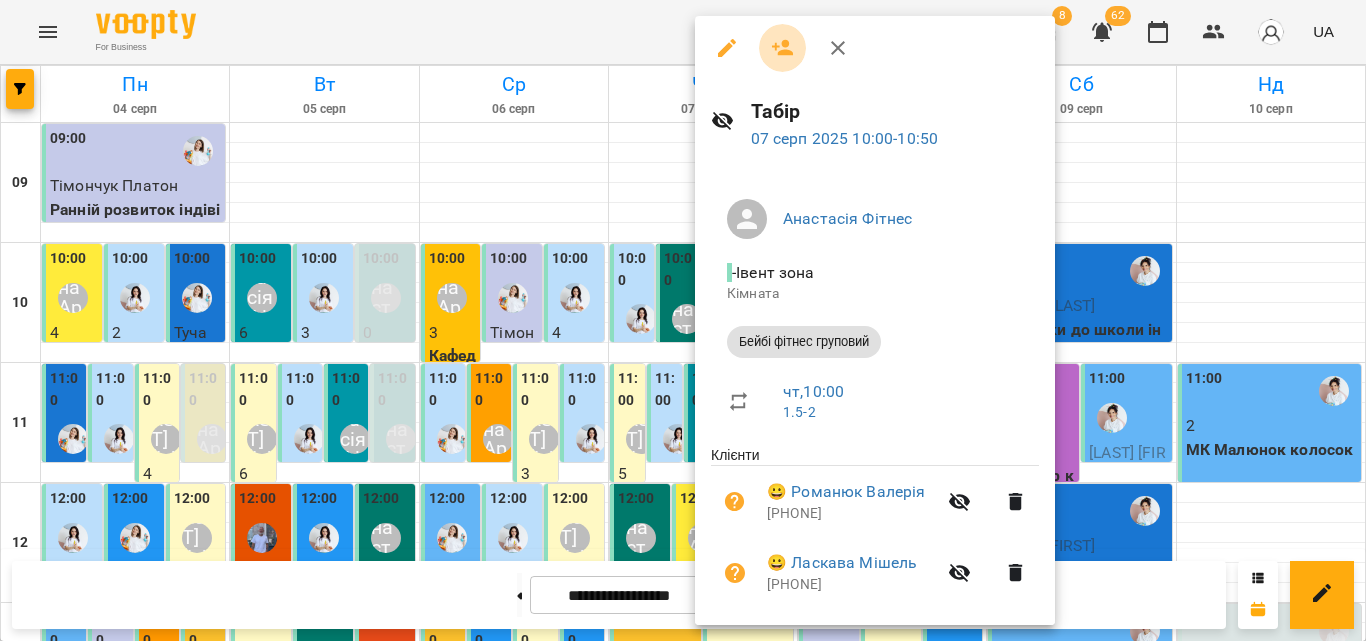 click at bounding box center (783, 48) 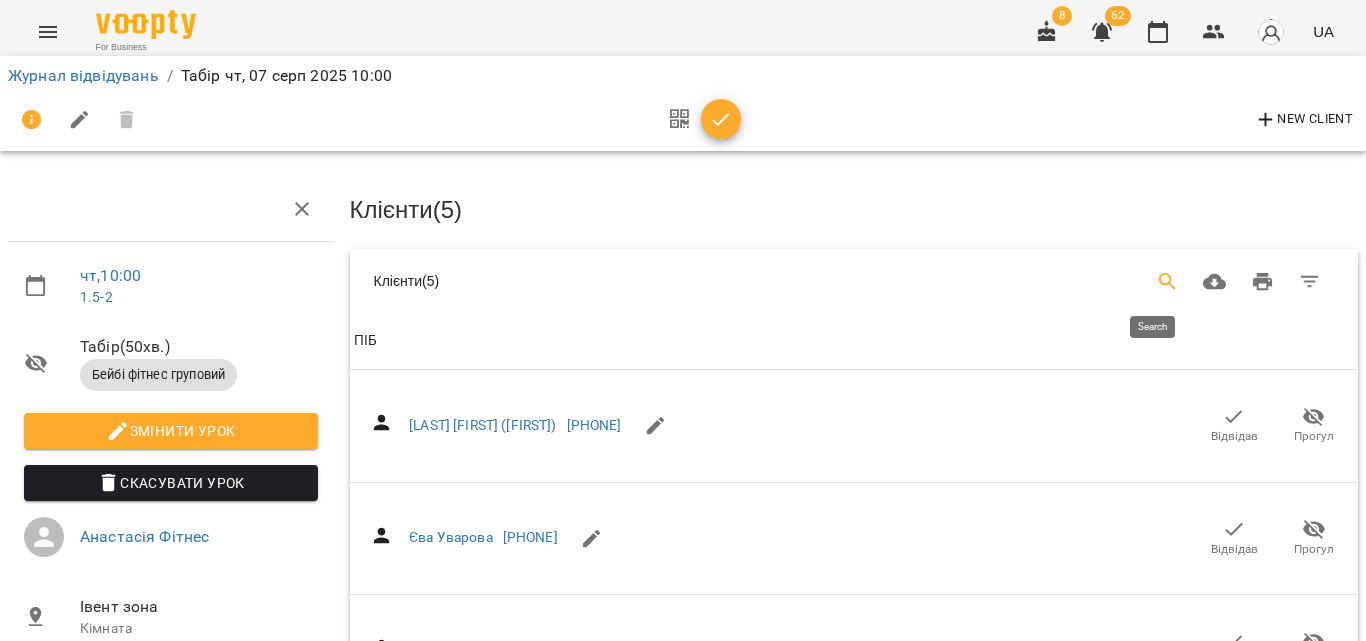 click 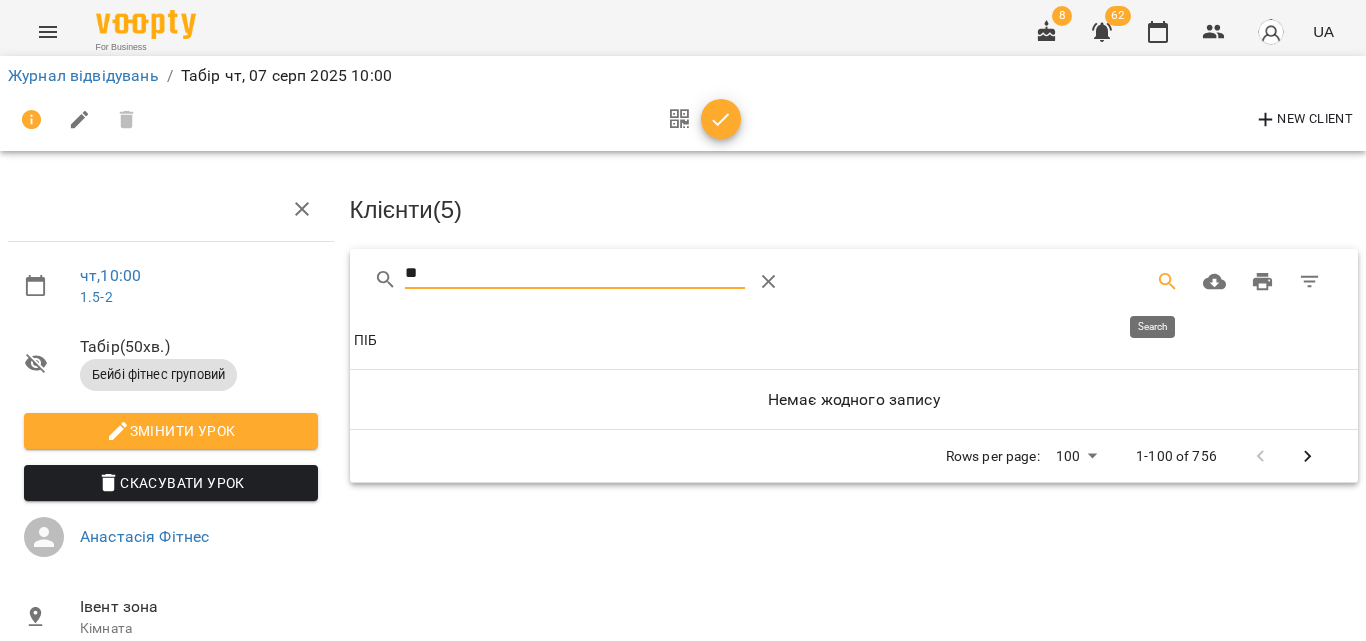type on "*" 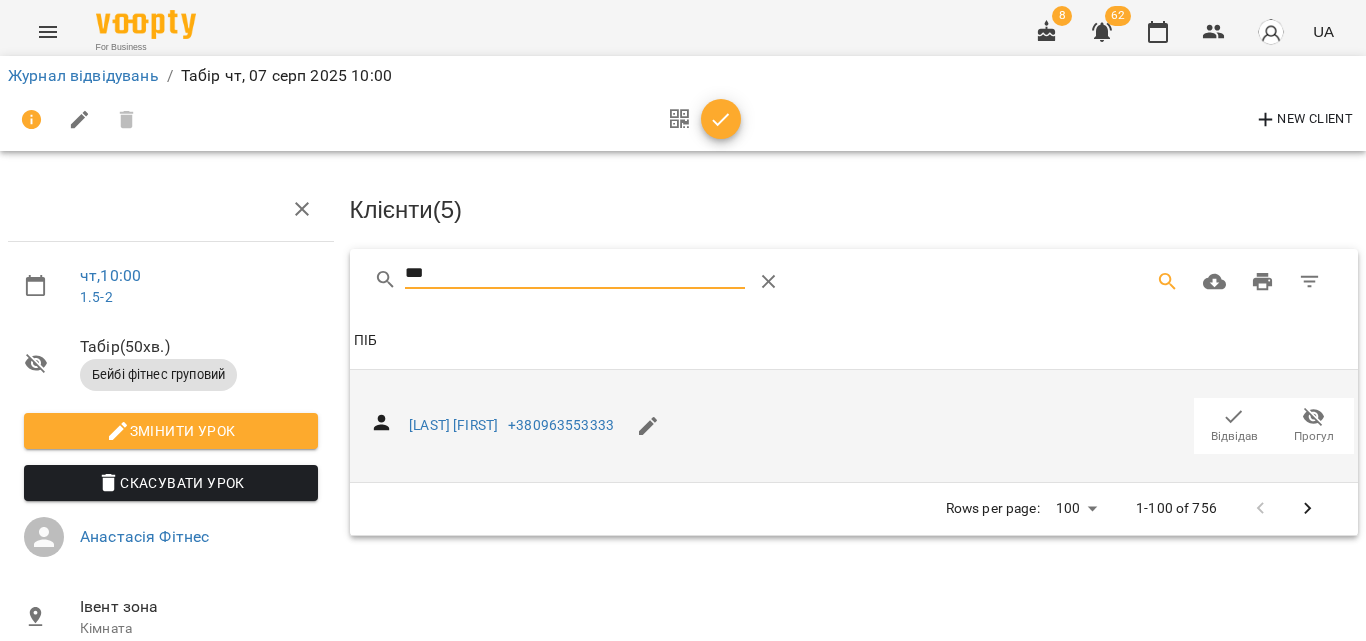 type on "***" 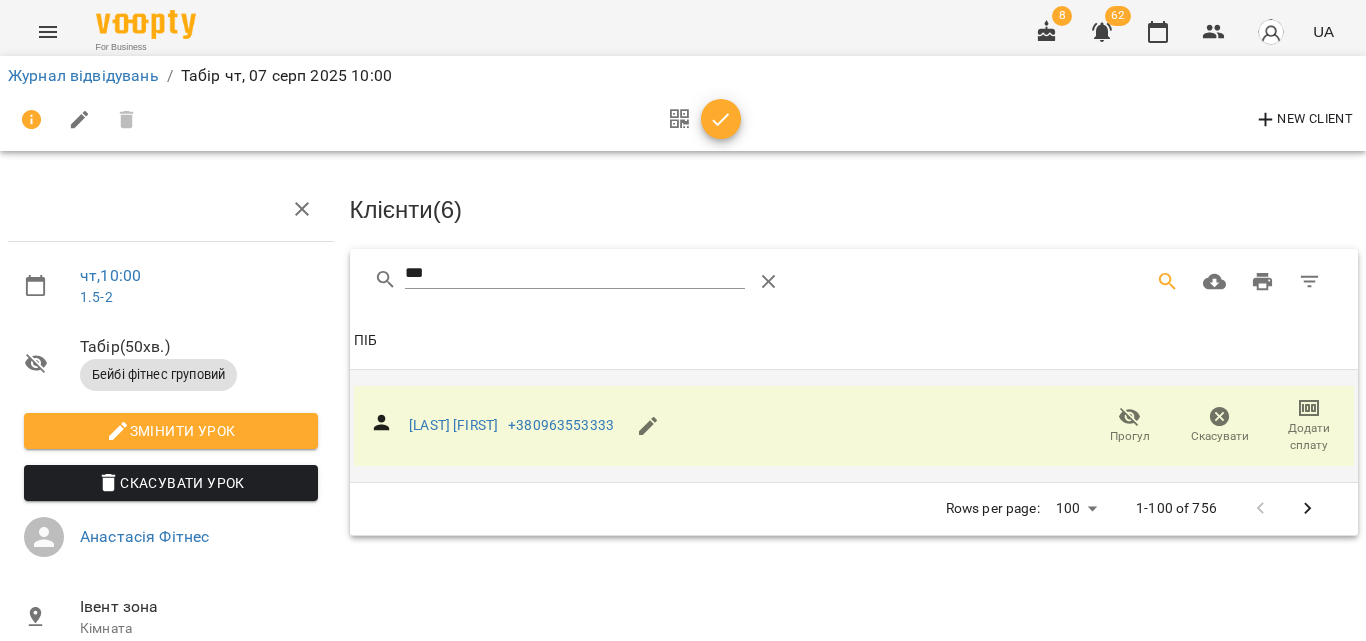 click 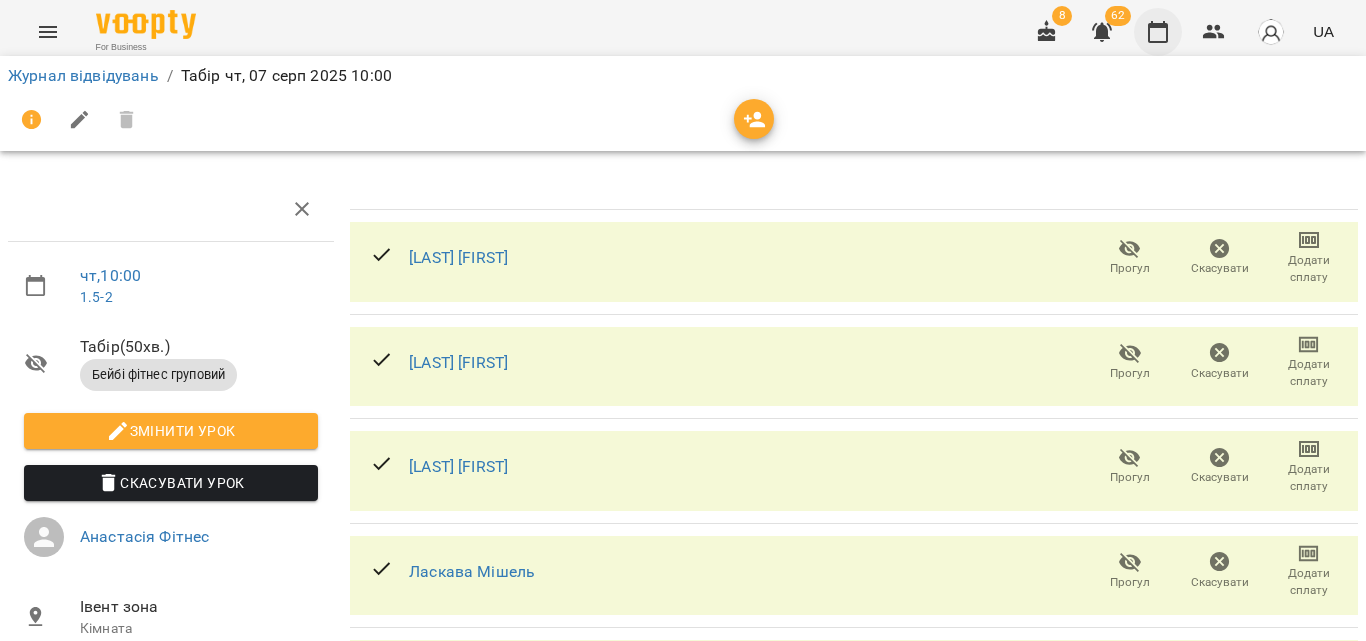click at bounding box center (1158, 32) 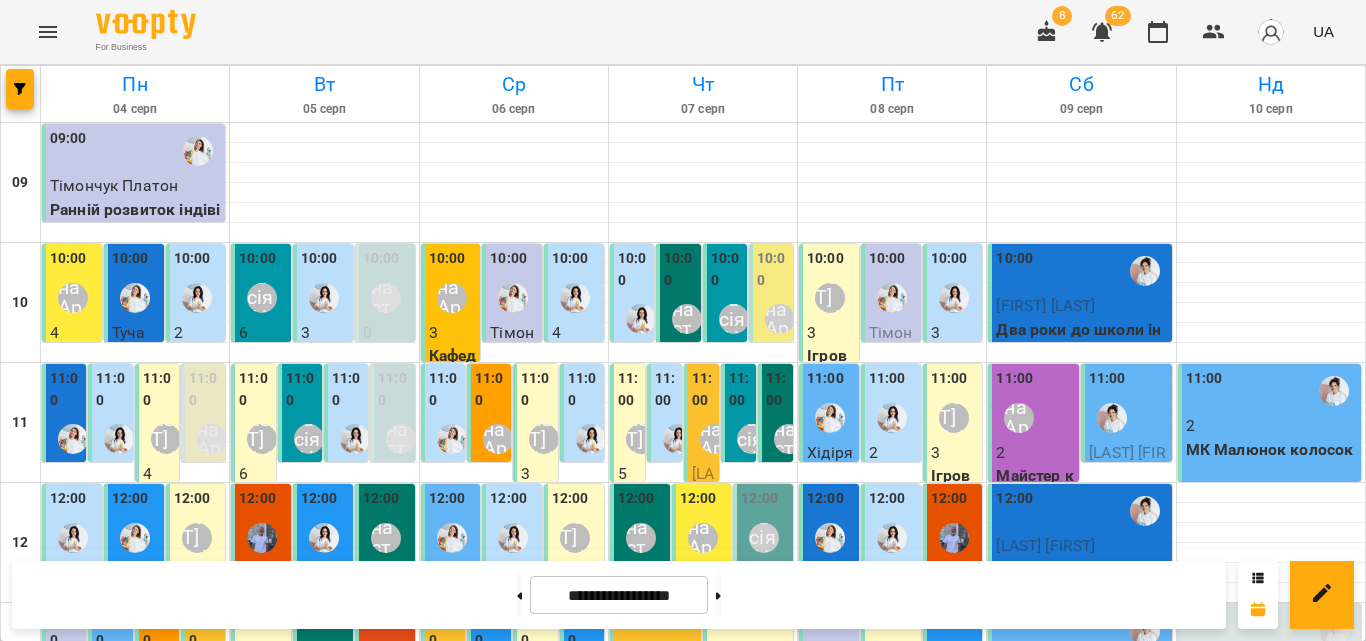 click on "10:00" at bounding box center [727, 269] 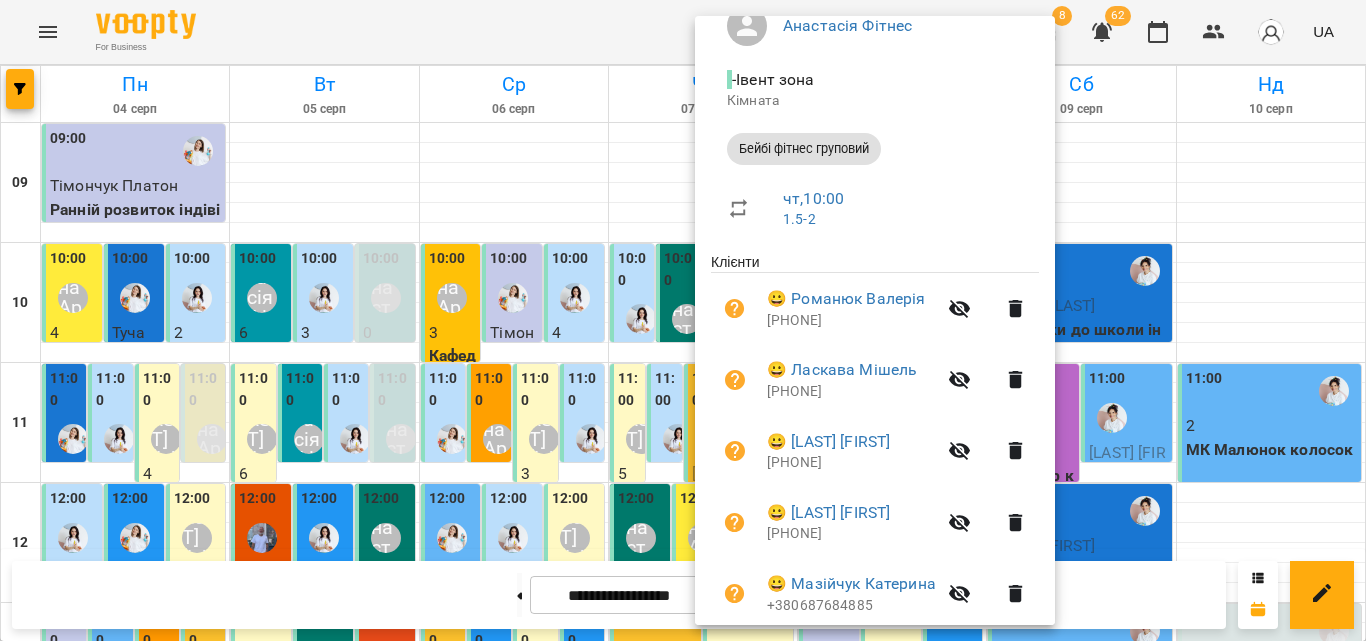 scroll, scrollTop: 0, scrollLeft: 0, axis: both 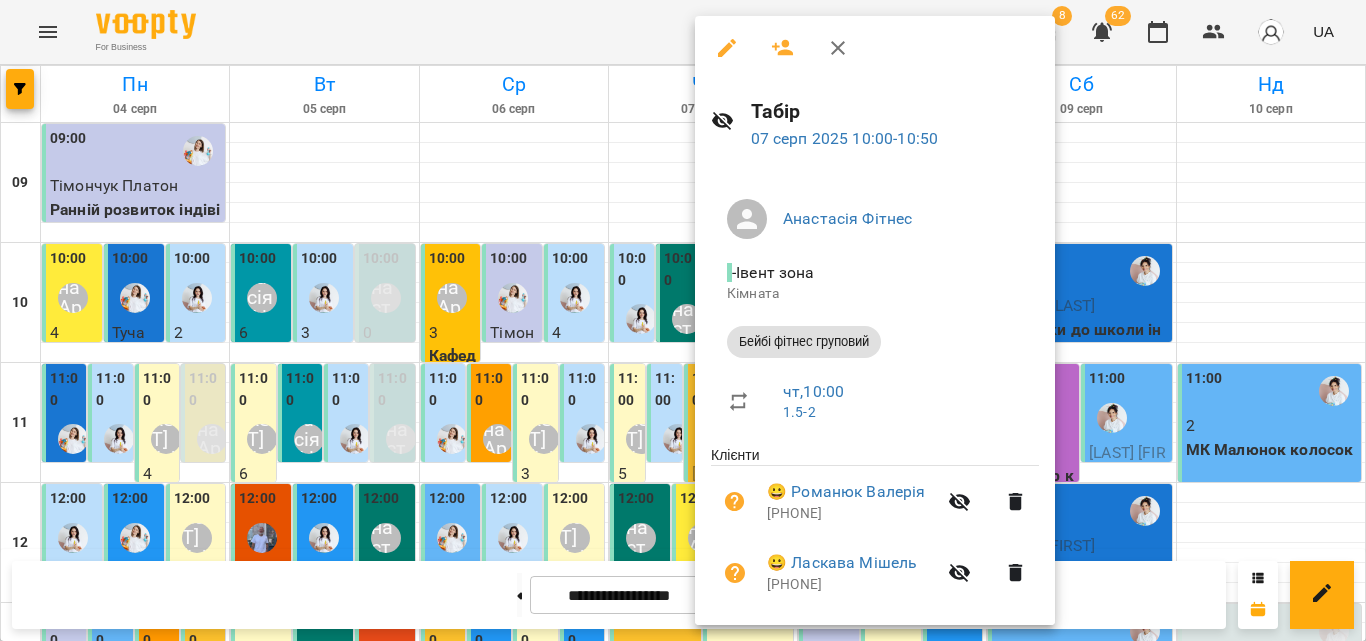 click 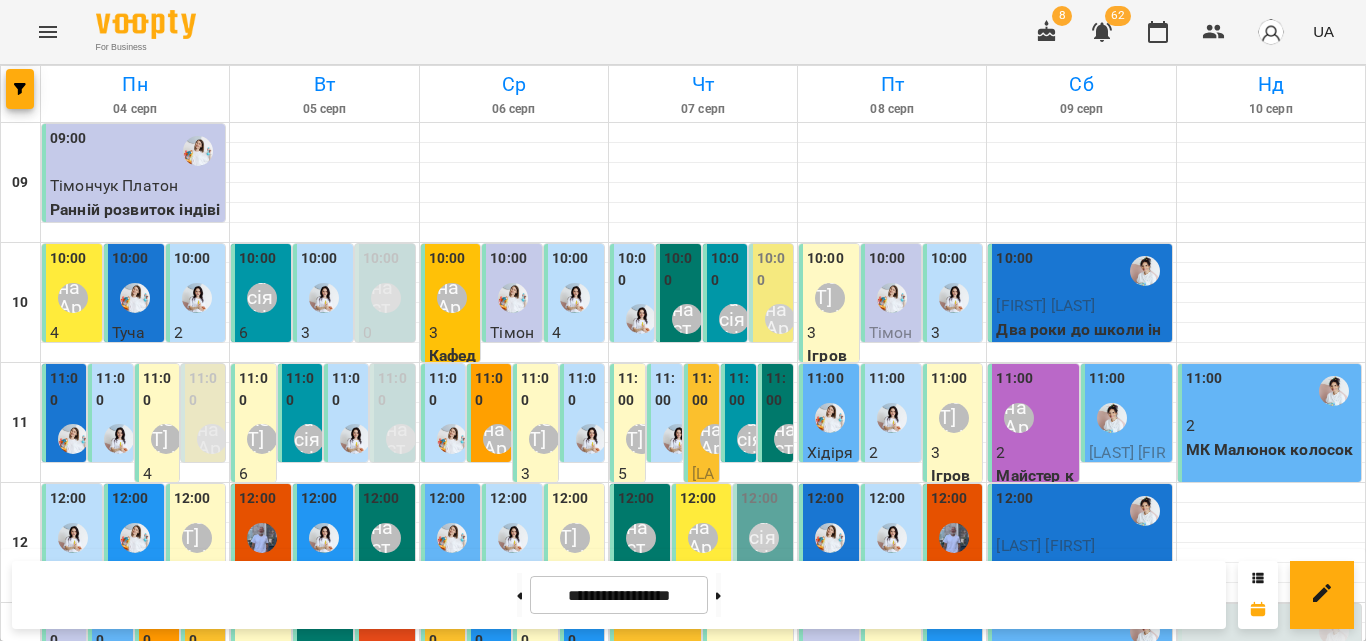click on "11:00" at bounding box center (629, 389) 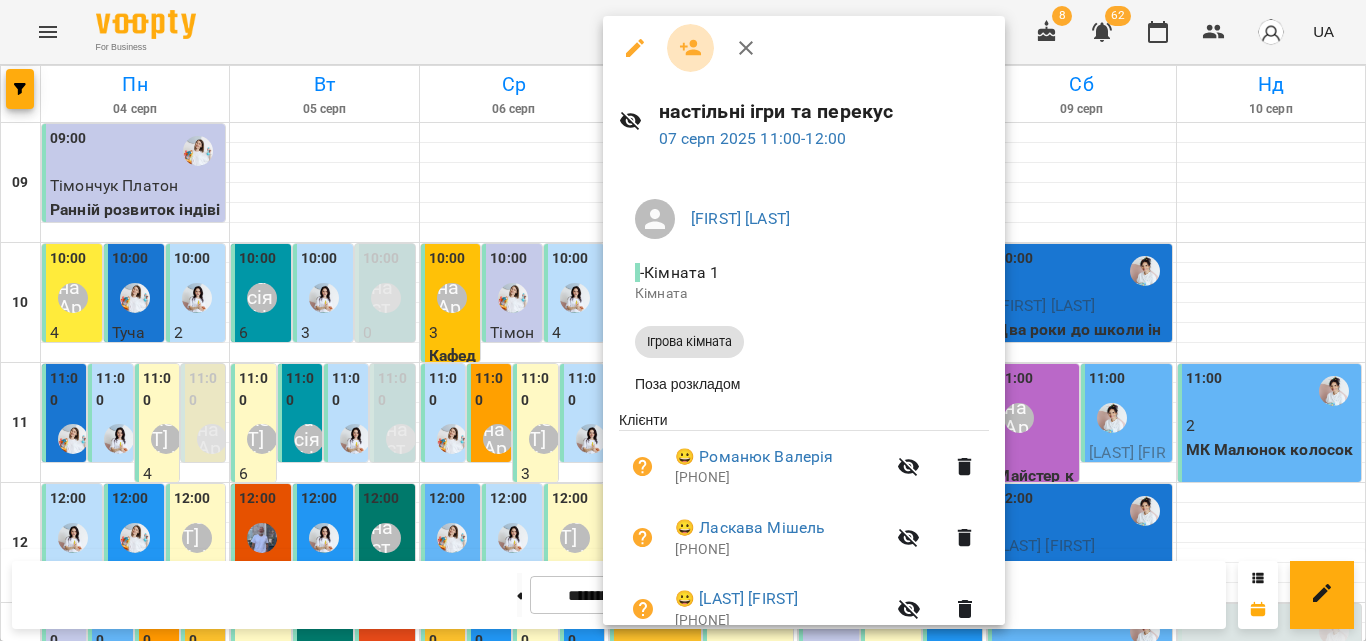 click 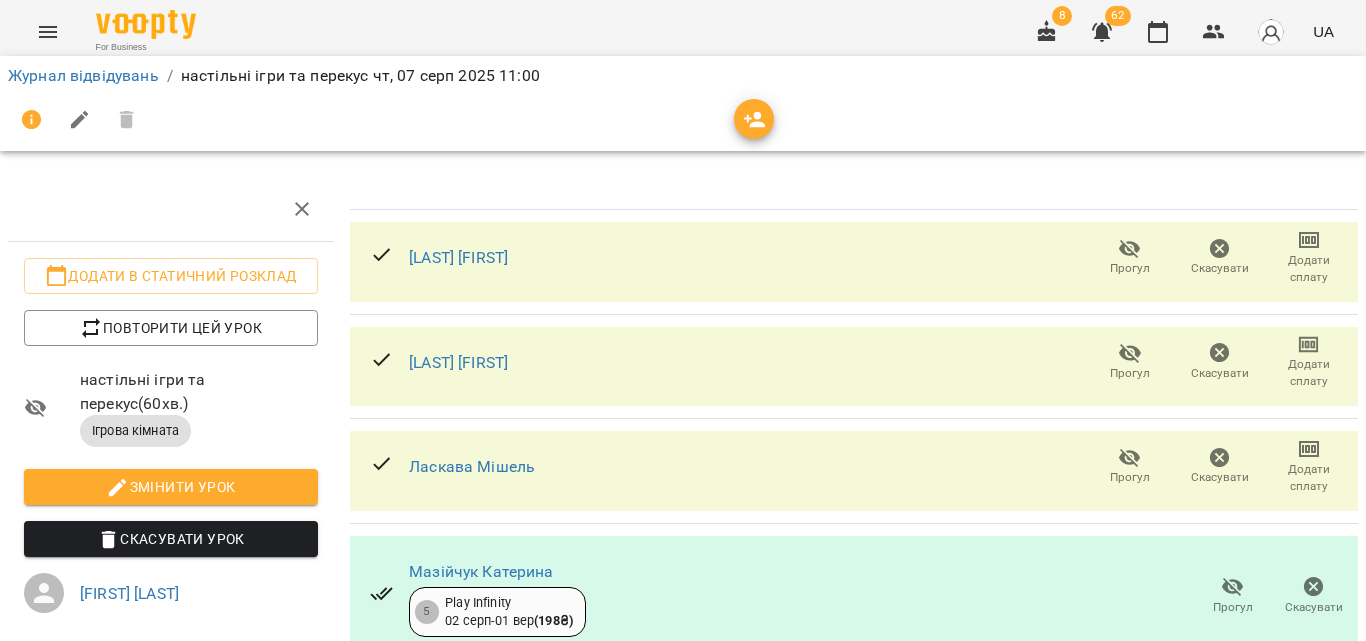 click 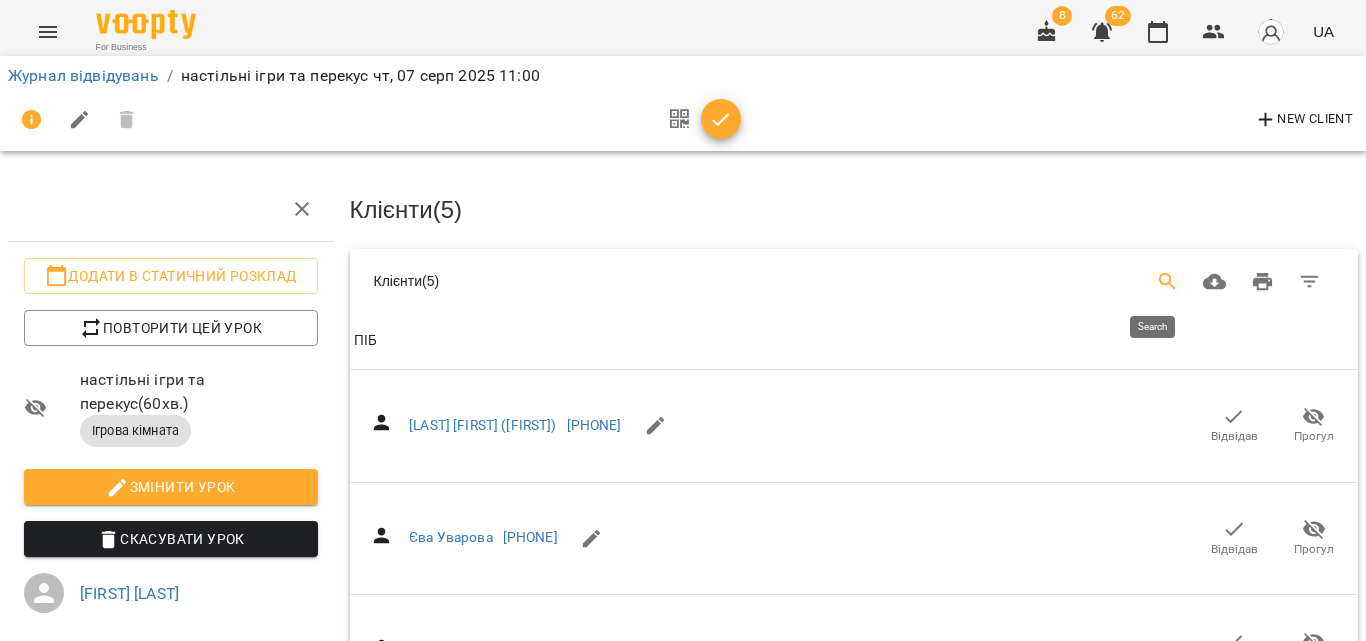 click 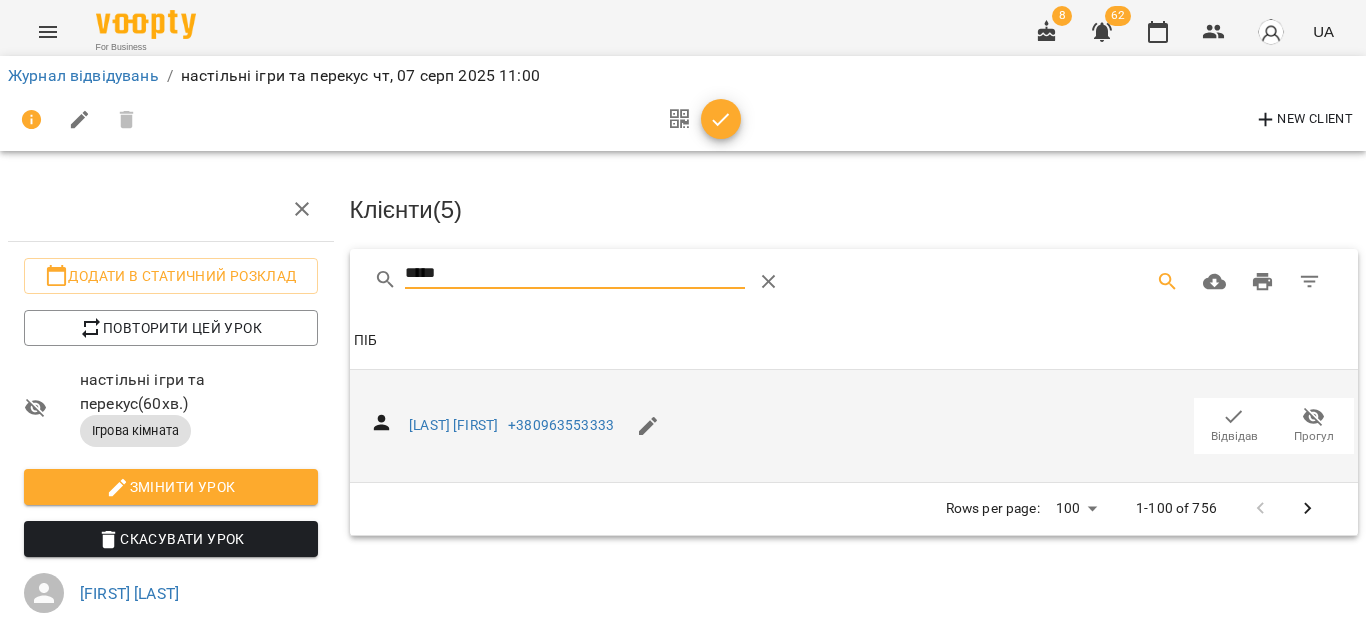 type on "*****" 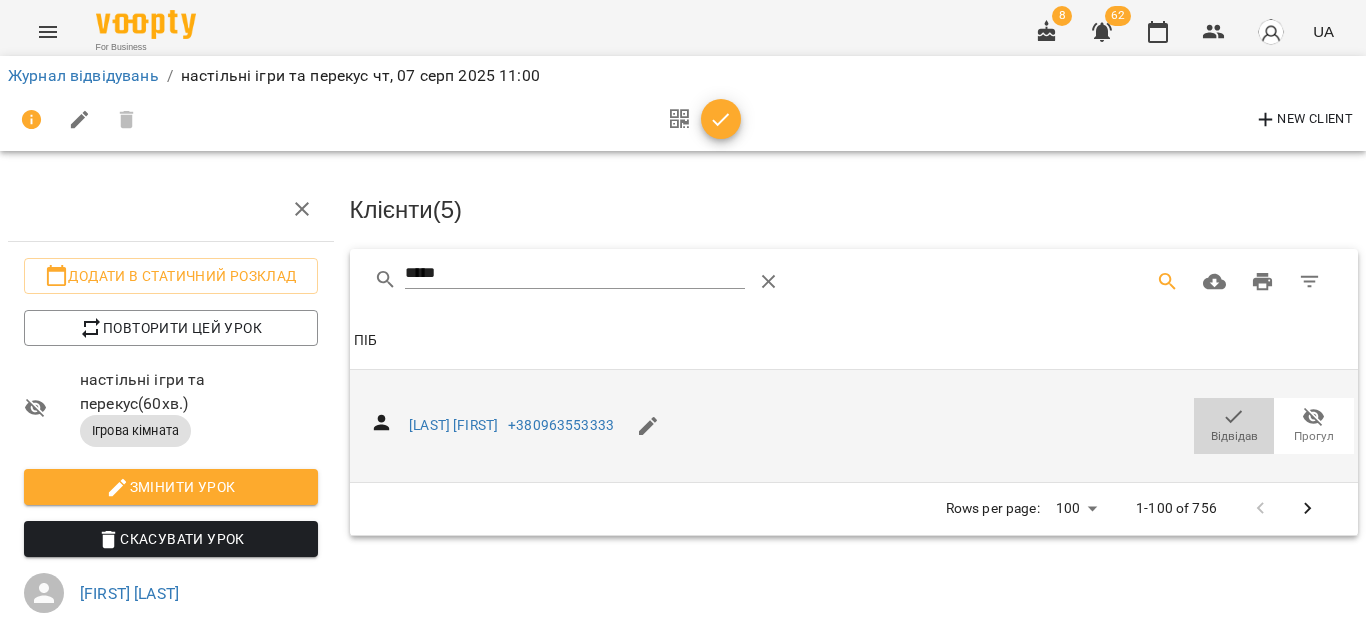 click on "Відвідав" at bounding box center (1234, 436) 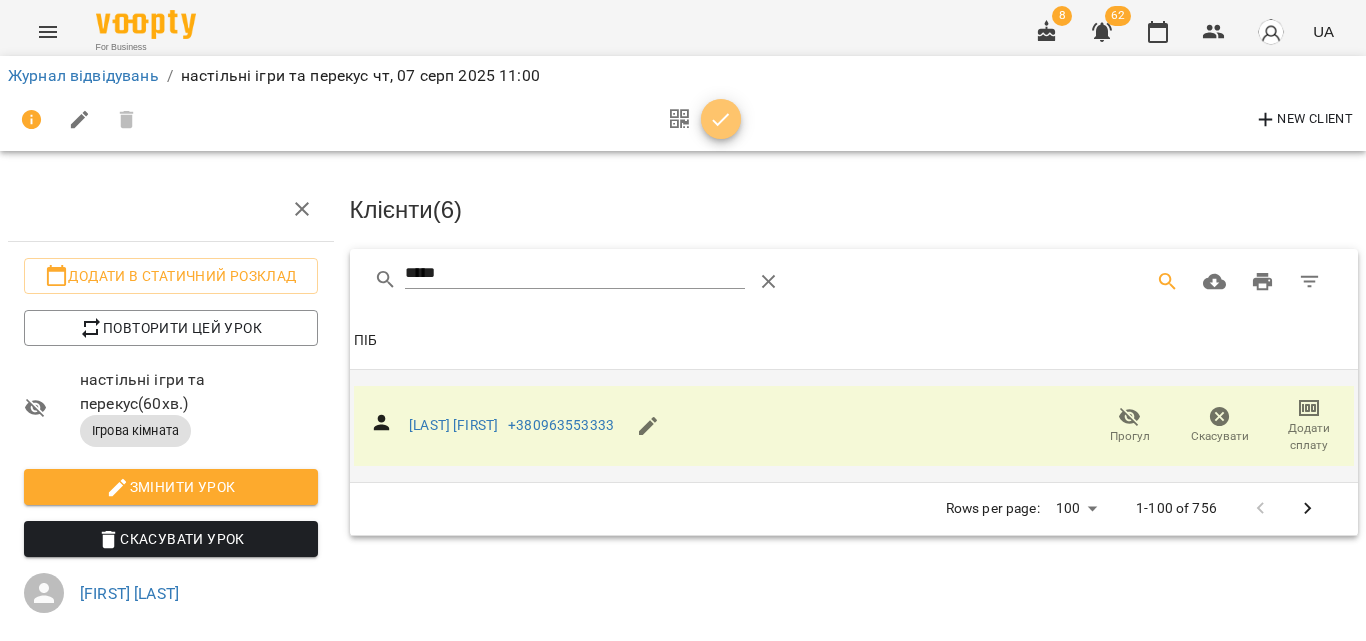 click 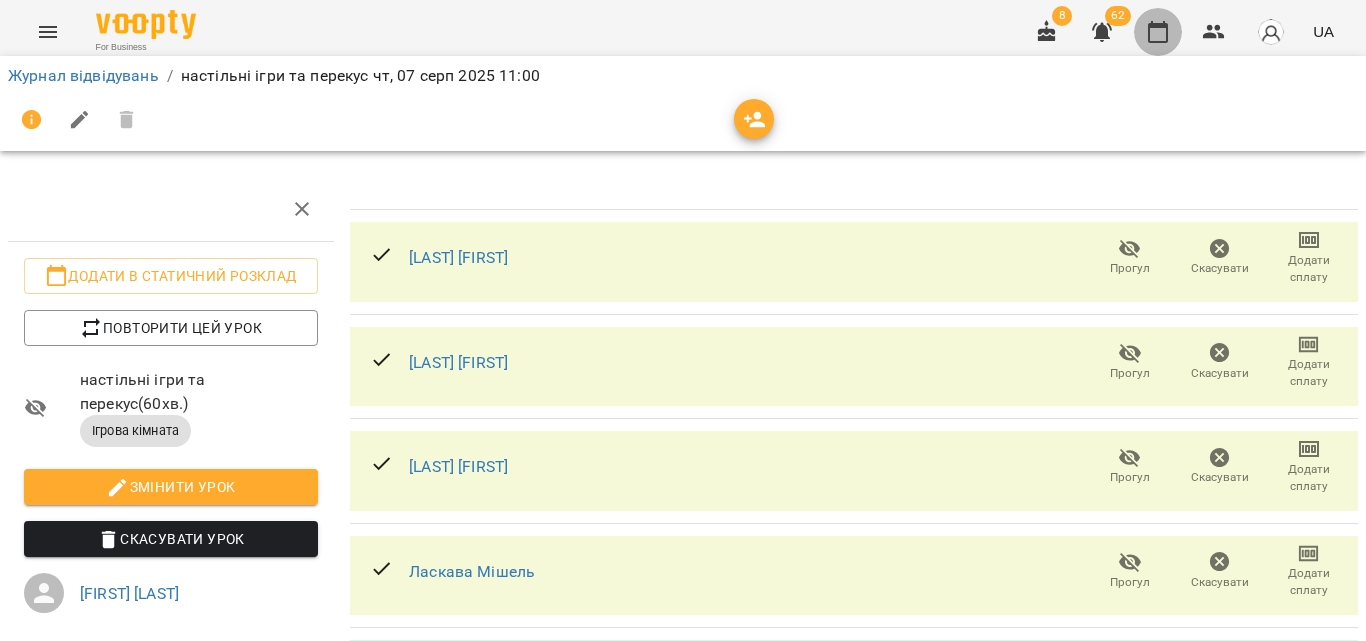 click at bounding box center [1158, 32] 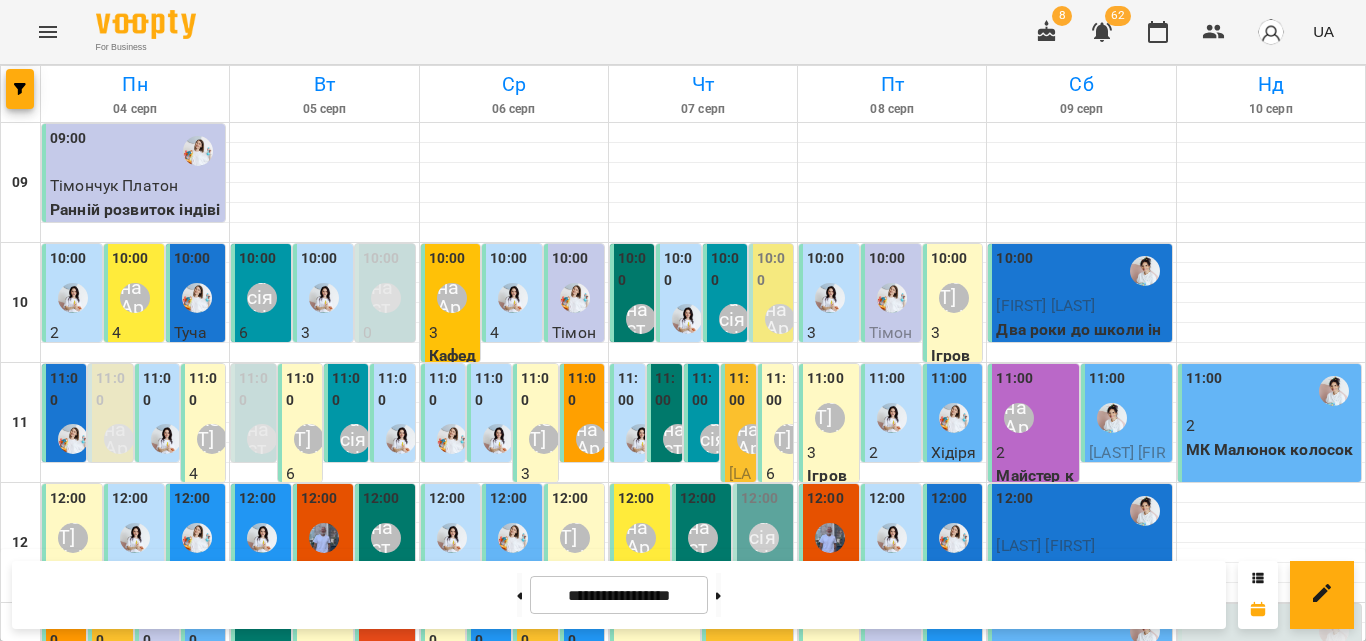 scroll, scrollTop: 200, scrollLeft: 0, axis: vertical 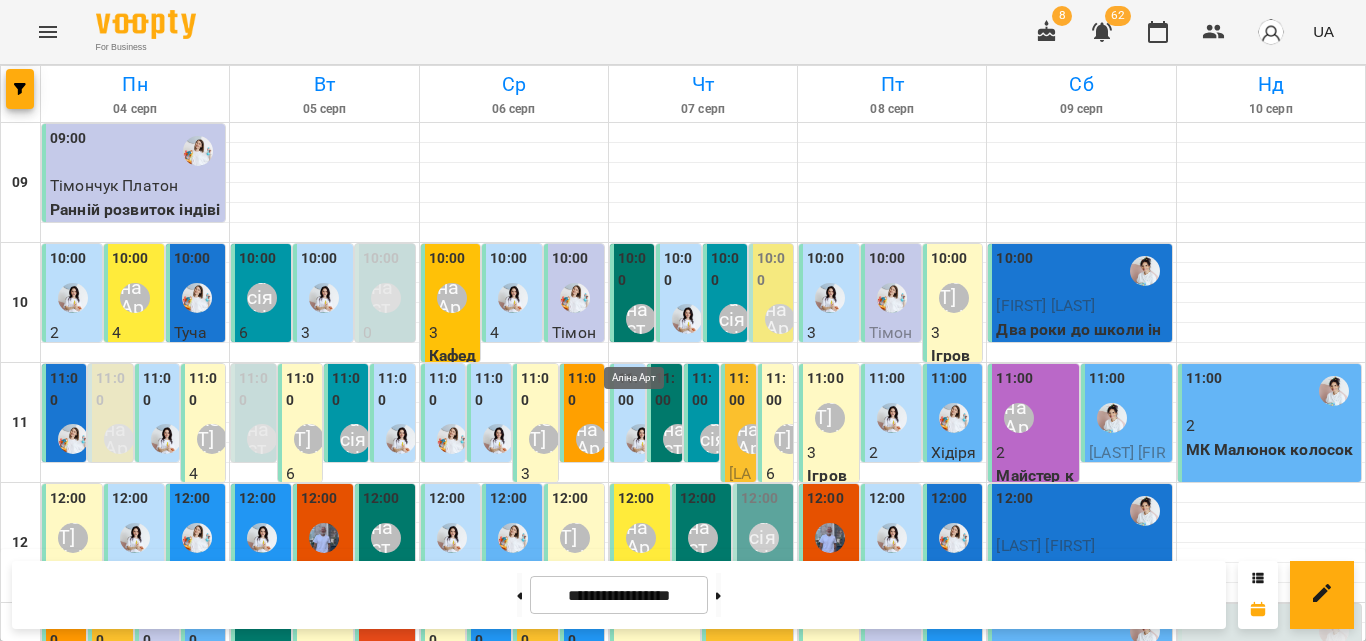 click on "Аліна Арт" at bounding box center (641, 538) 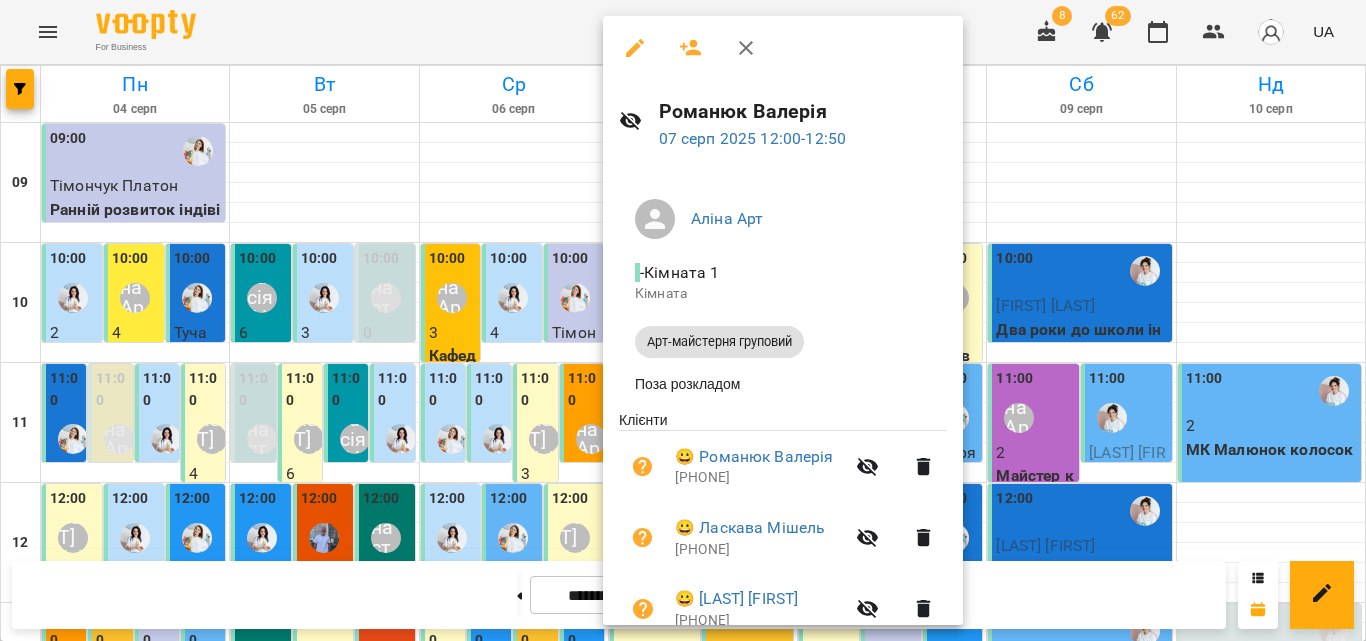 click 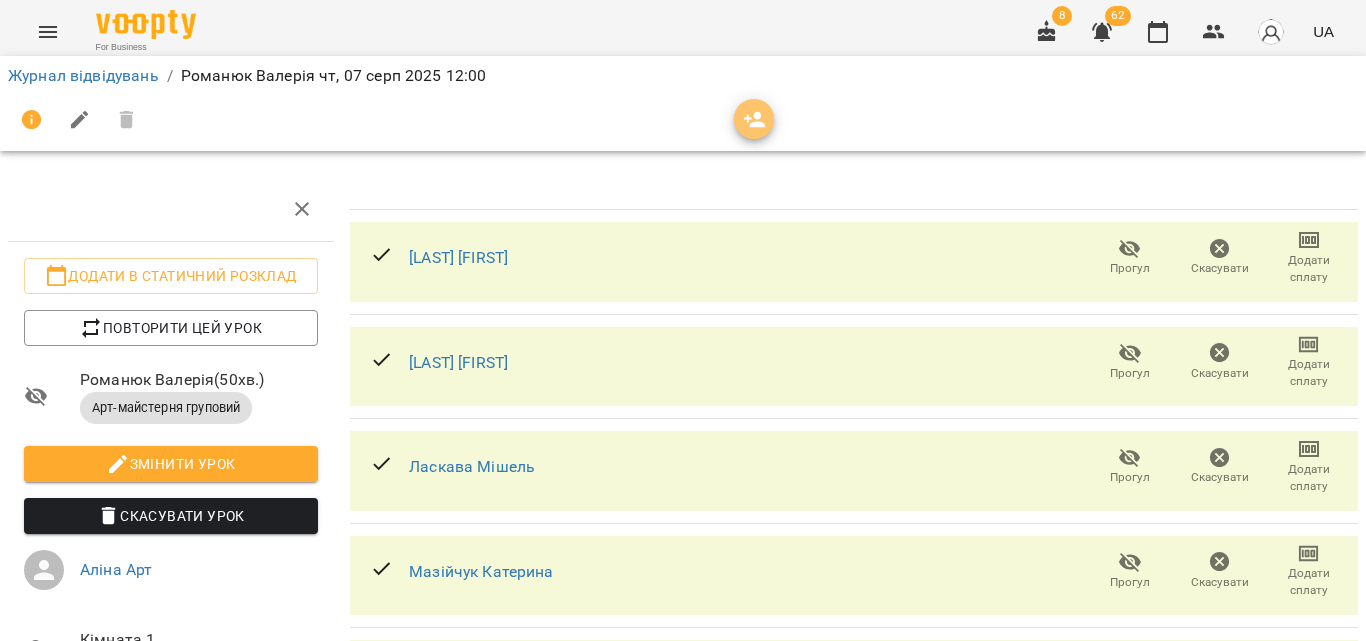 click at bounding box center [754, 120] 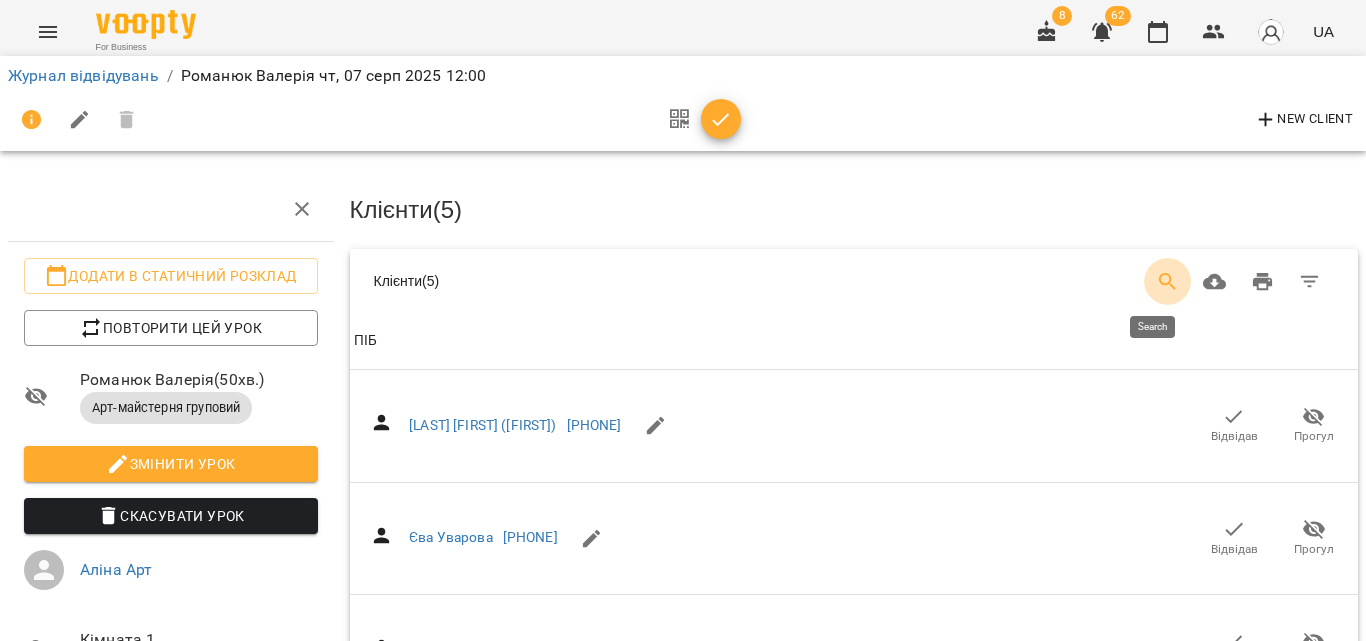click 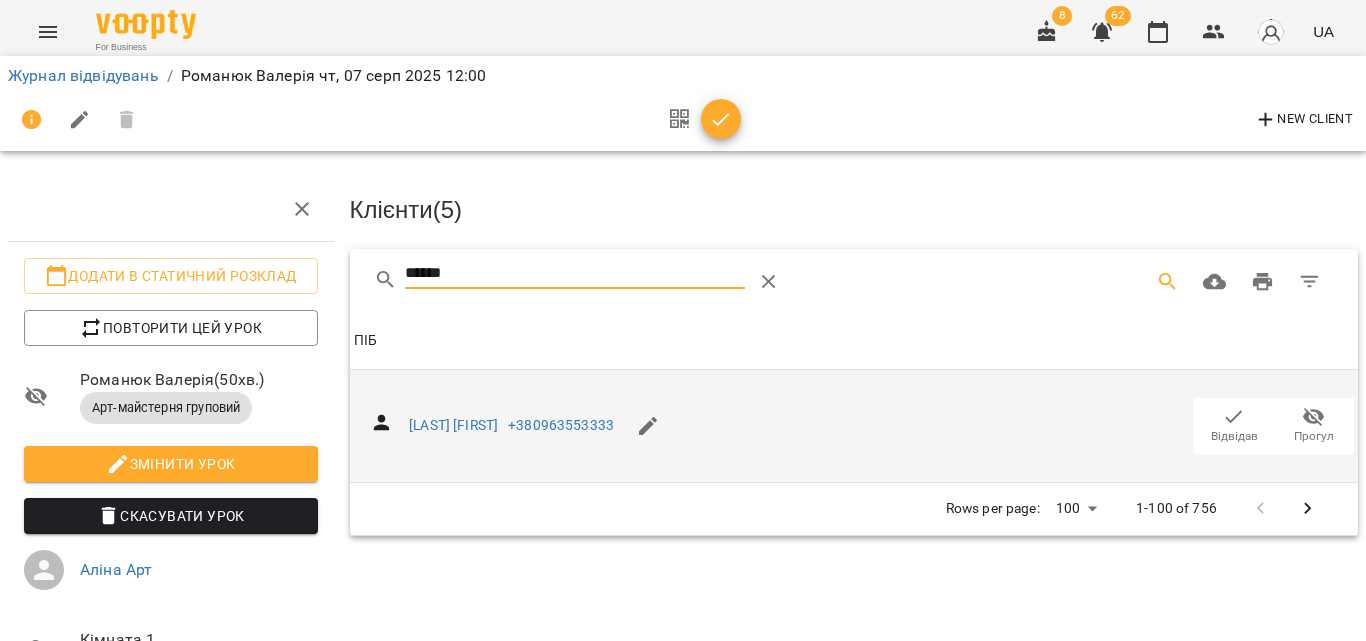 type on "******" 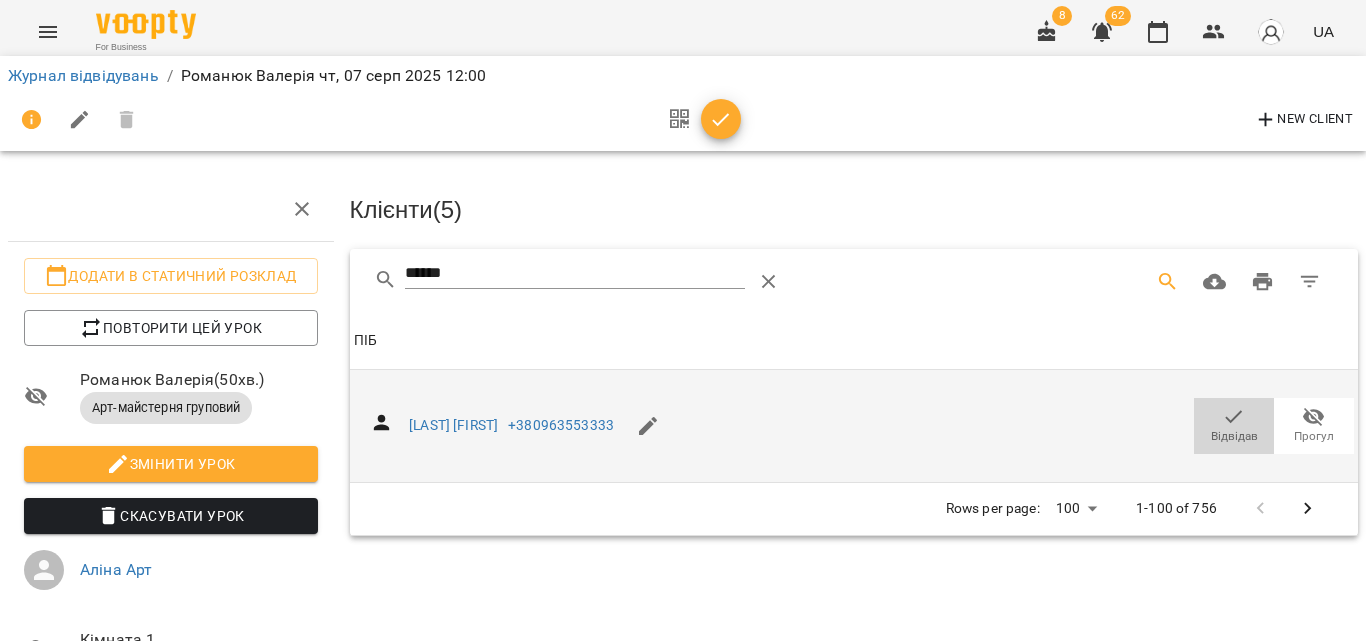click 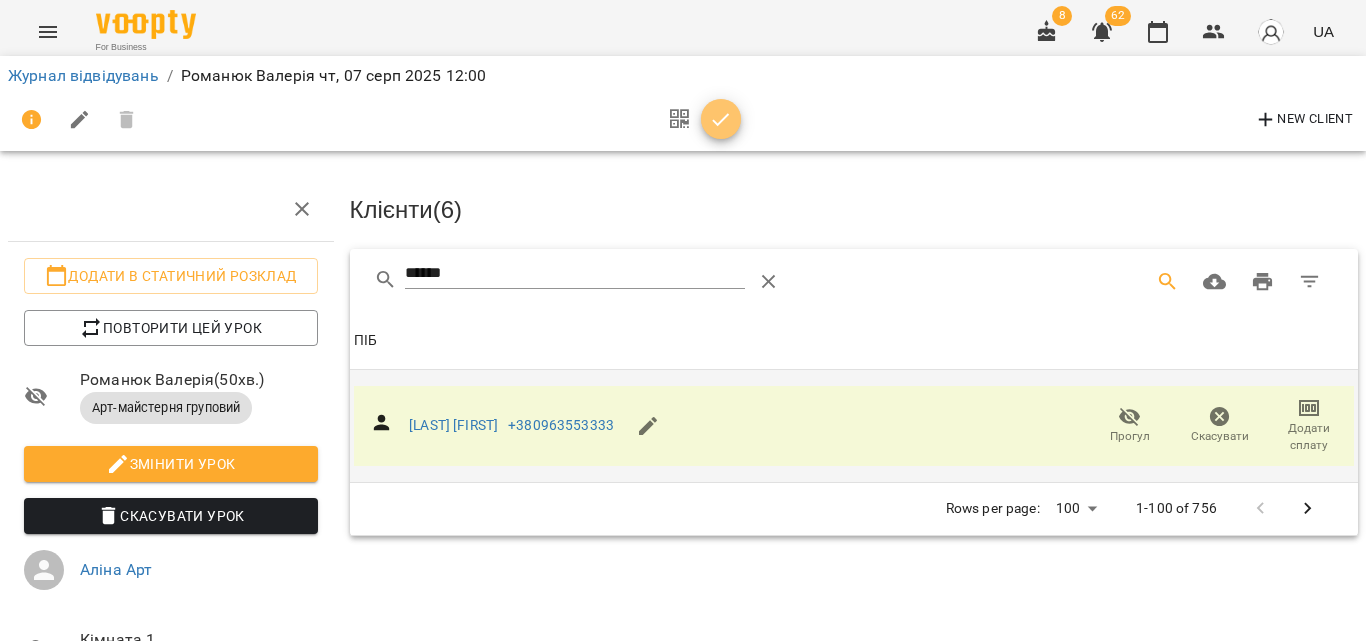 click 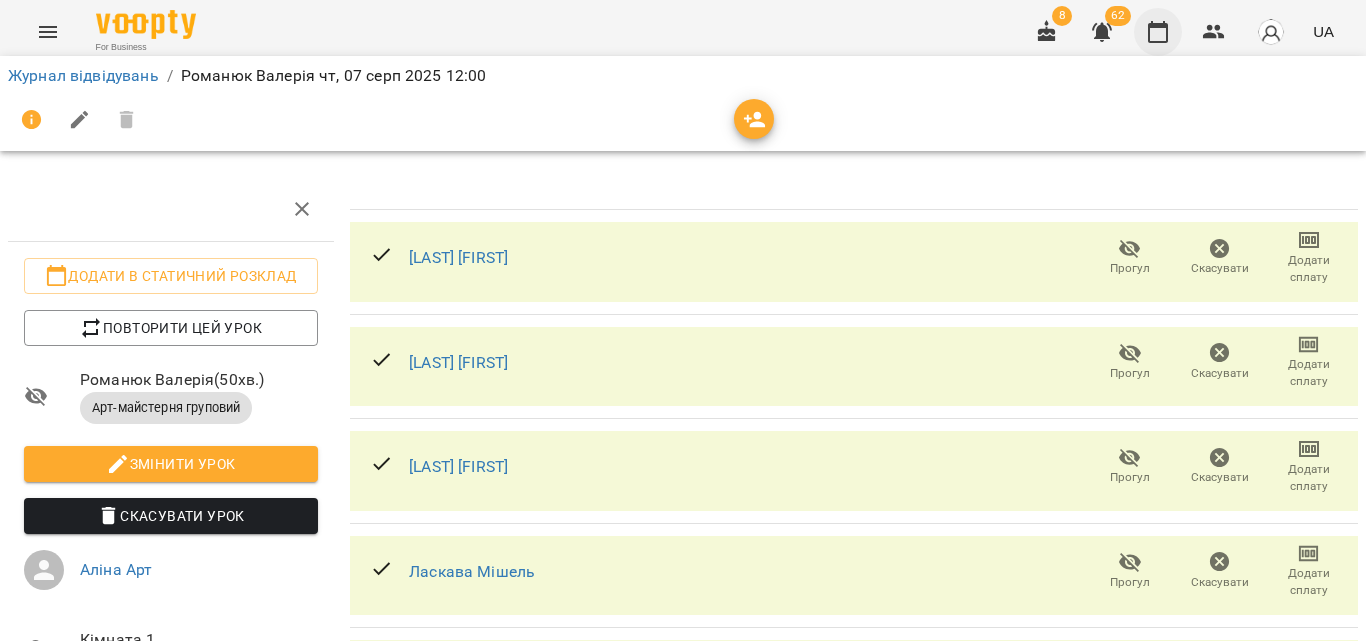 click at bounding box center [1158, 32] 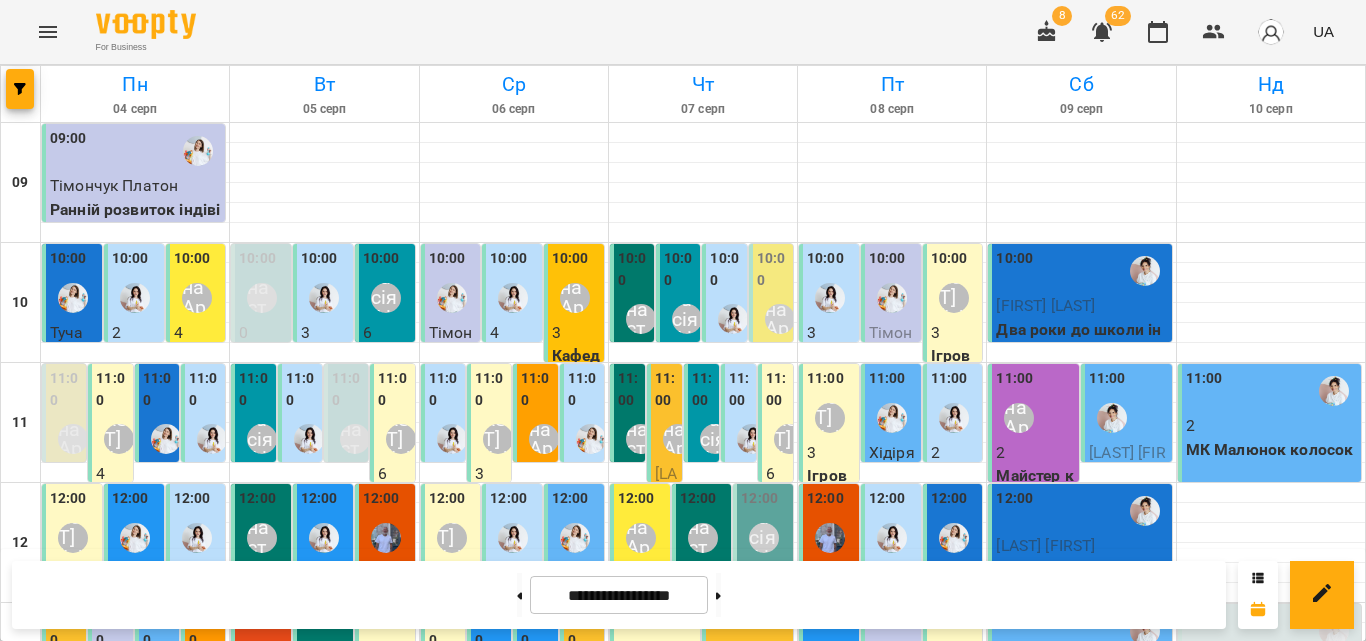 scroll, scrollTop: 100, scrollLeft: 0, axis: vertical 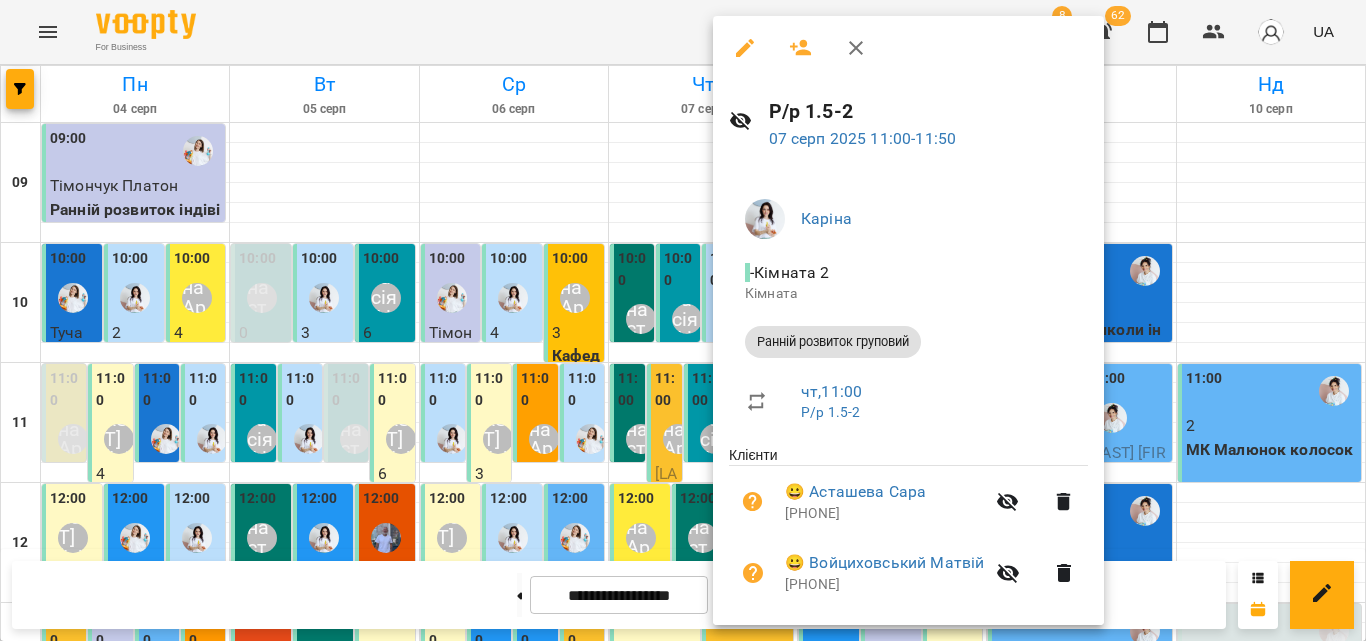 click at bounding box center (856, 48) 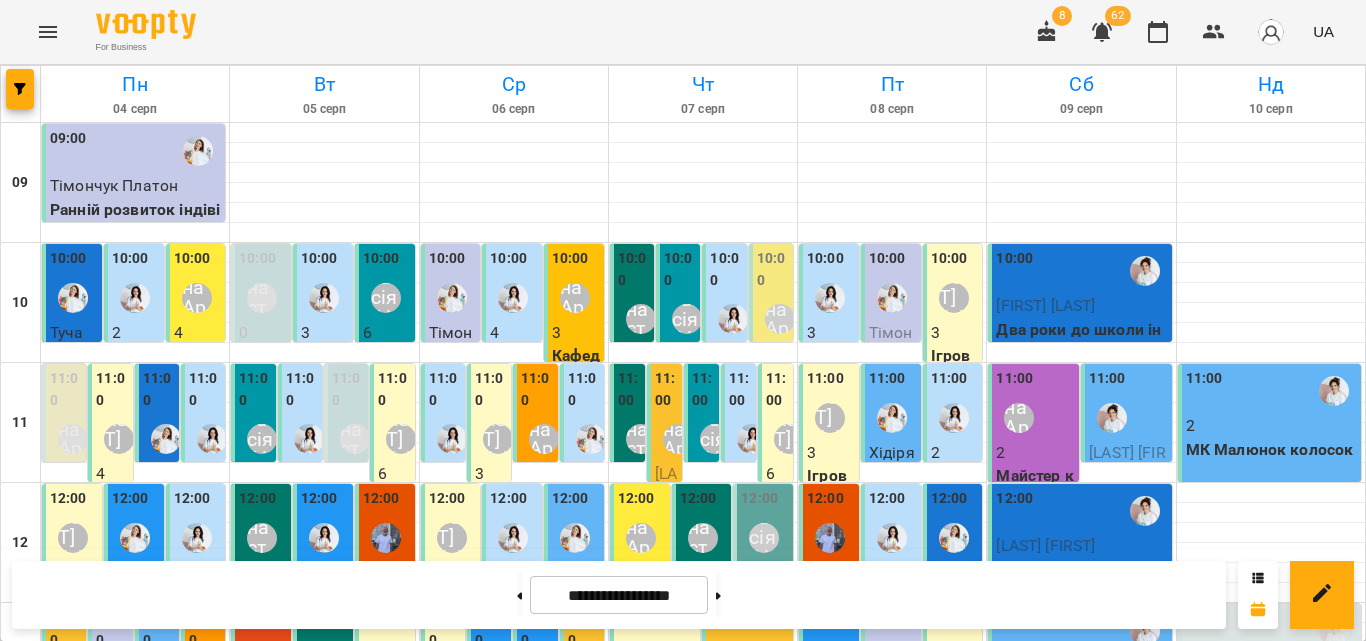 scroll, scrollTop: 200, scrollLeft: 0, axis: vertical 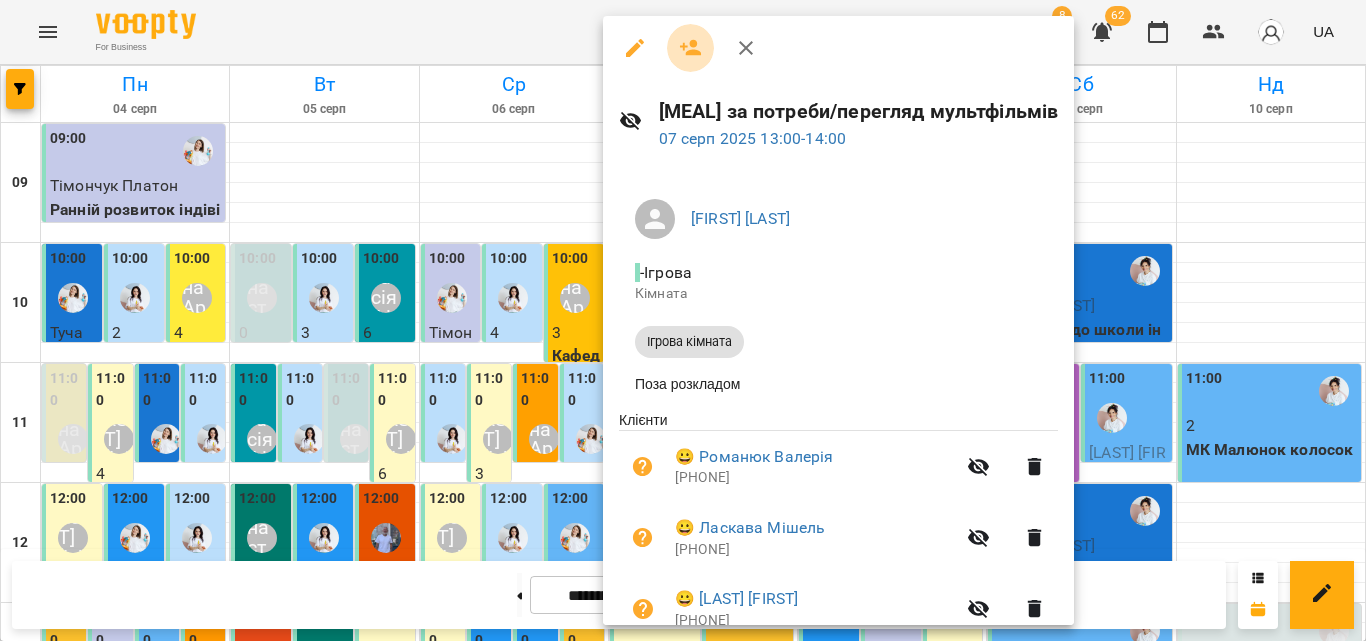 click 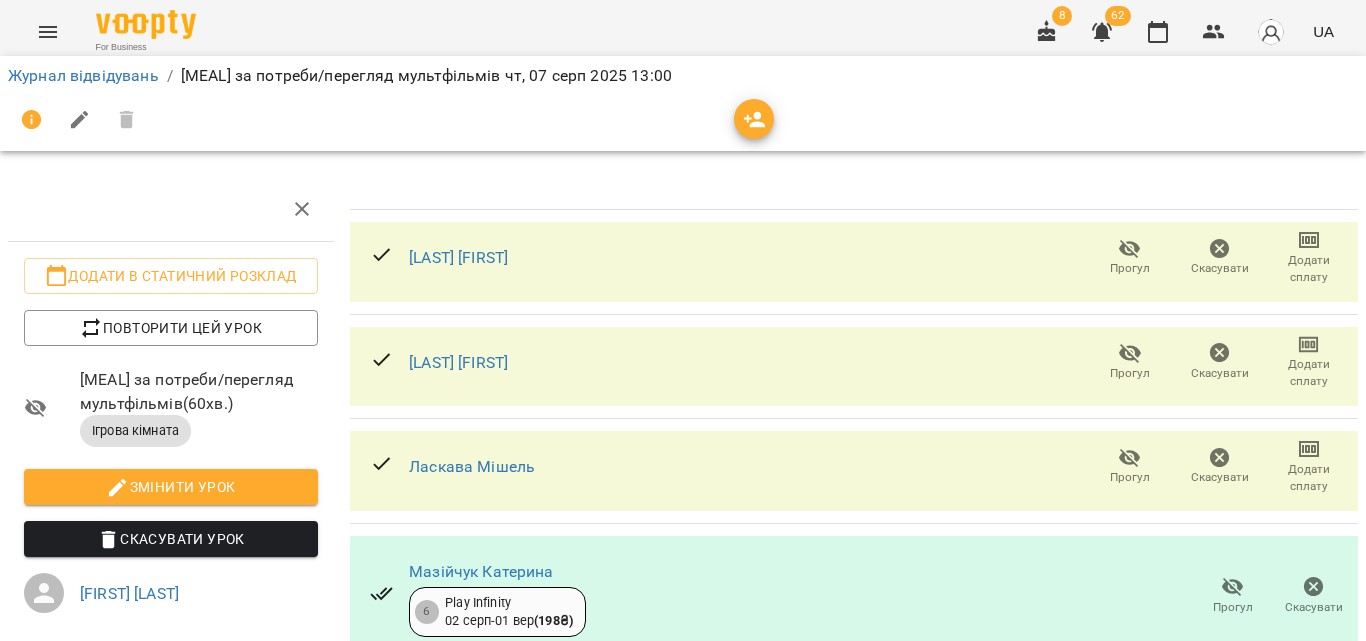 click at bounding box center [754, 120] 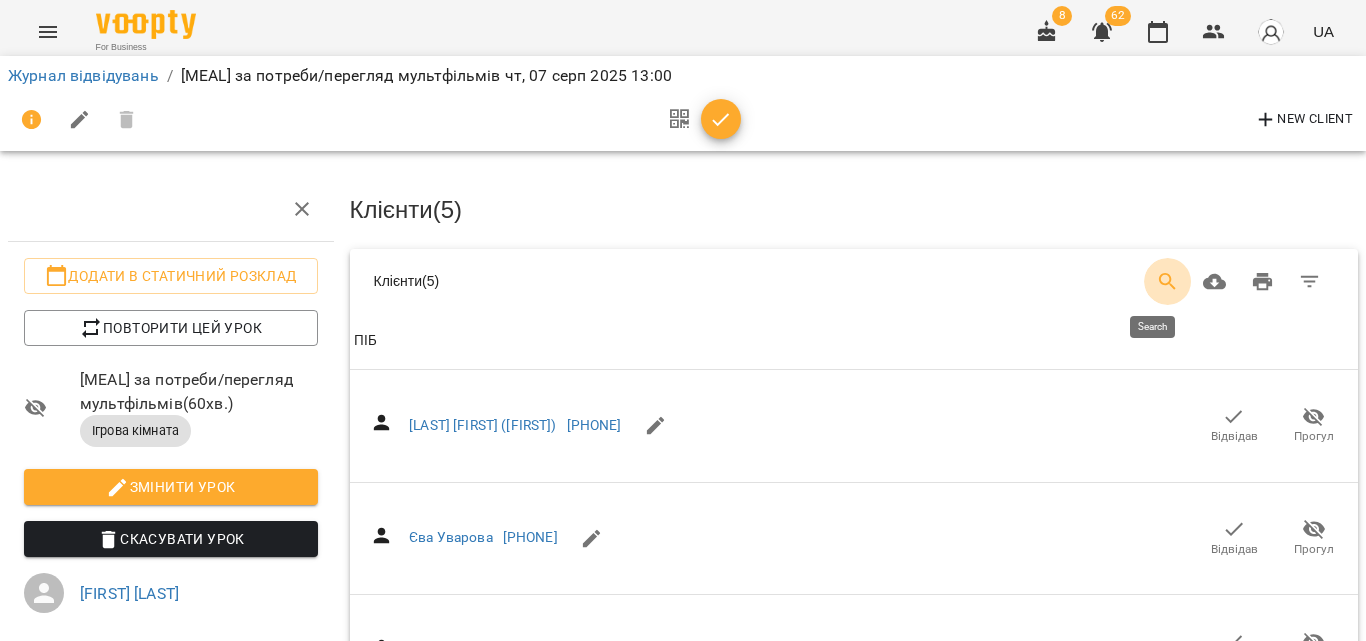 click at bounding box center [1168, 282] 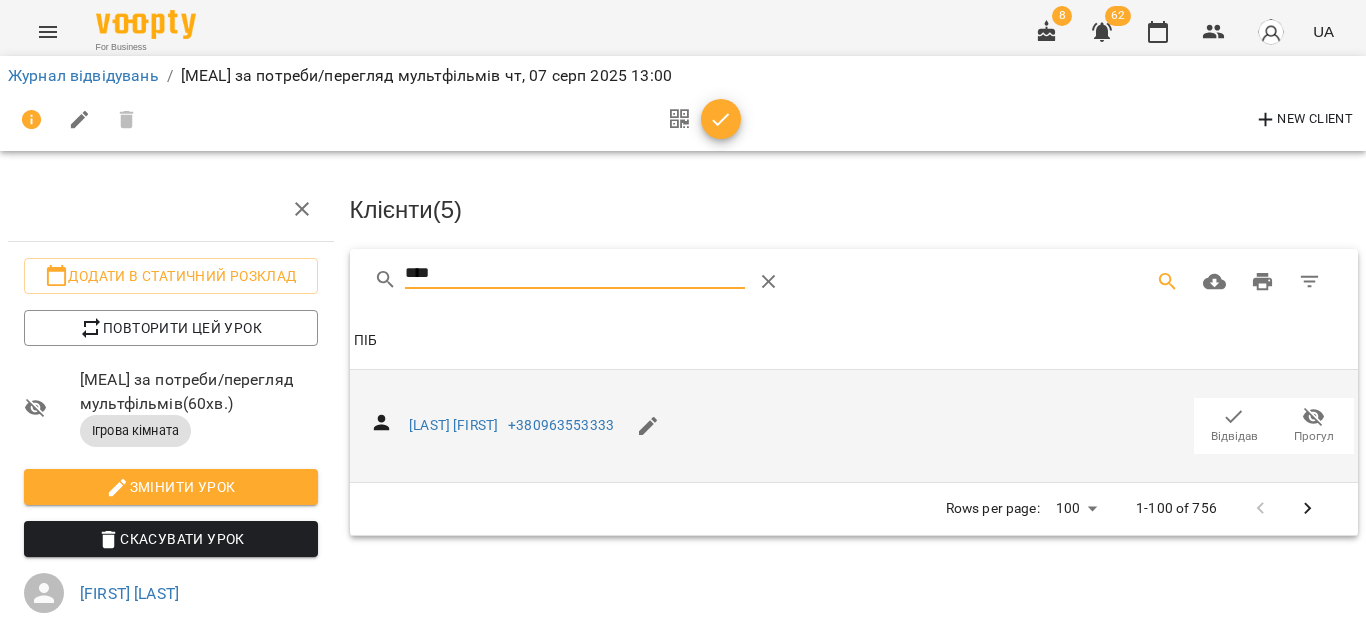 type on "****" 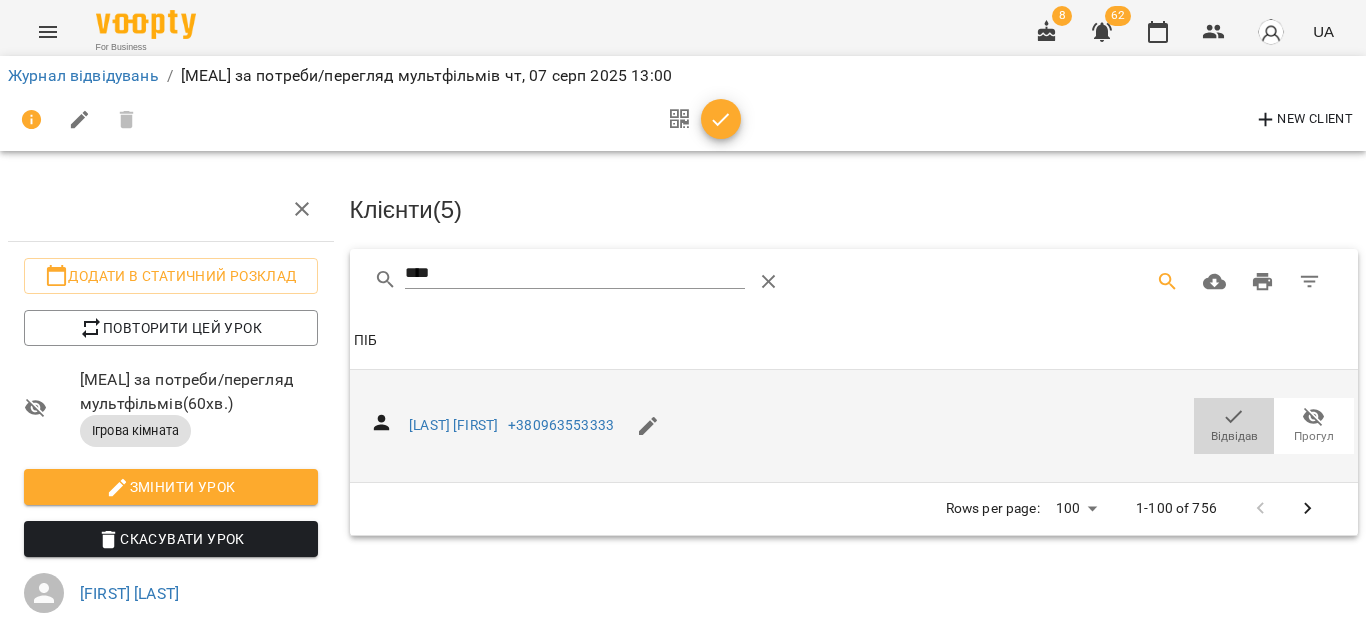 click on "Відвідав" at bounding box center (1234, 436) 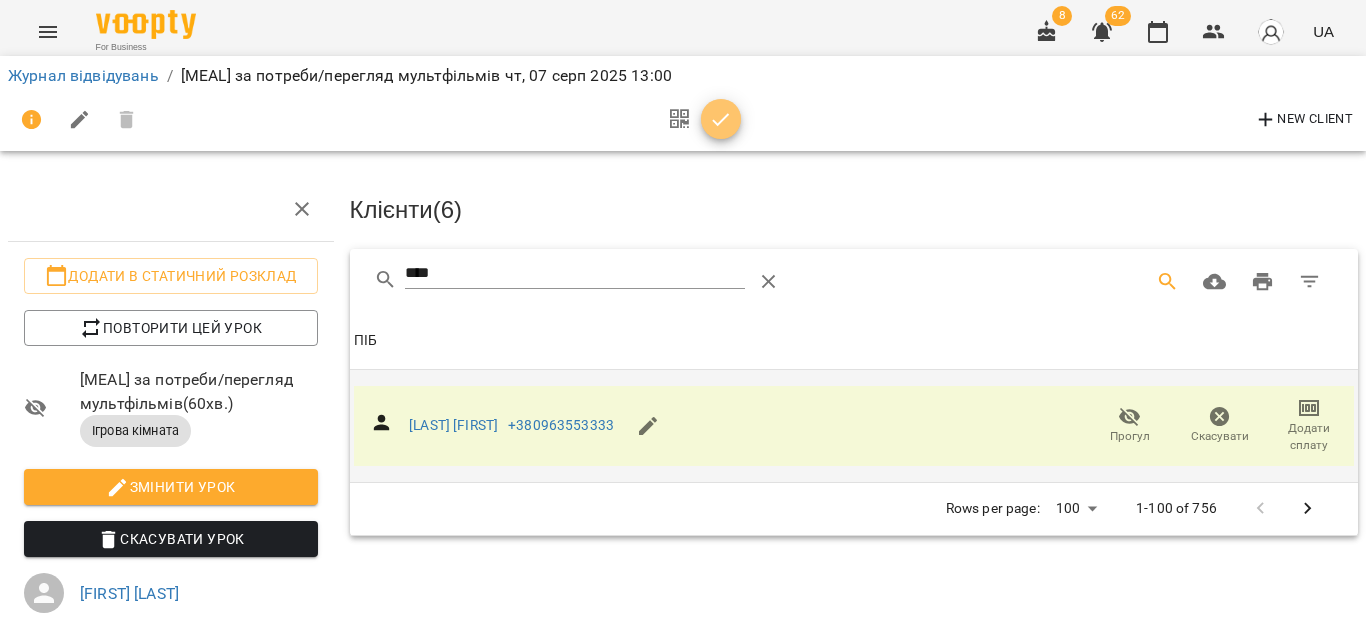 click 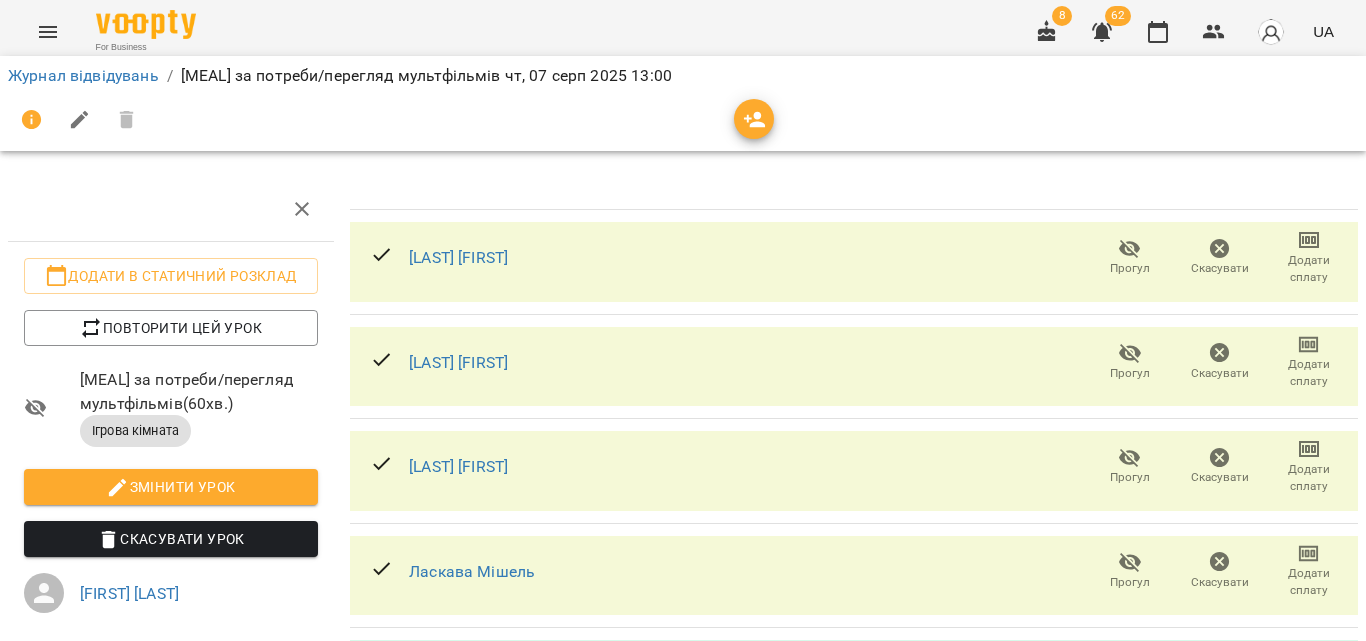 click on "For Business [PHONE] UA" at bounding box center (683, 32) 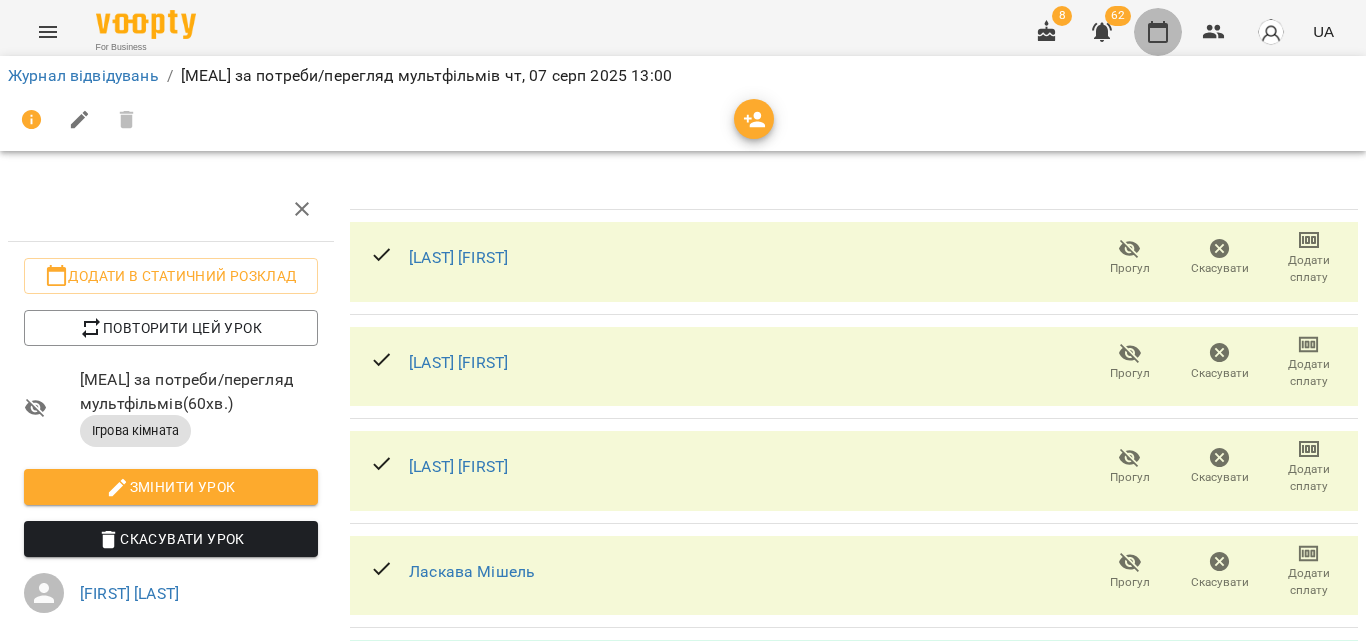 click at bounding box center (1158, 32) 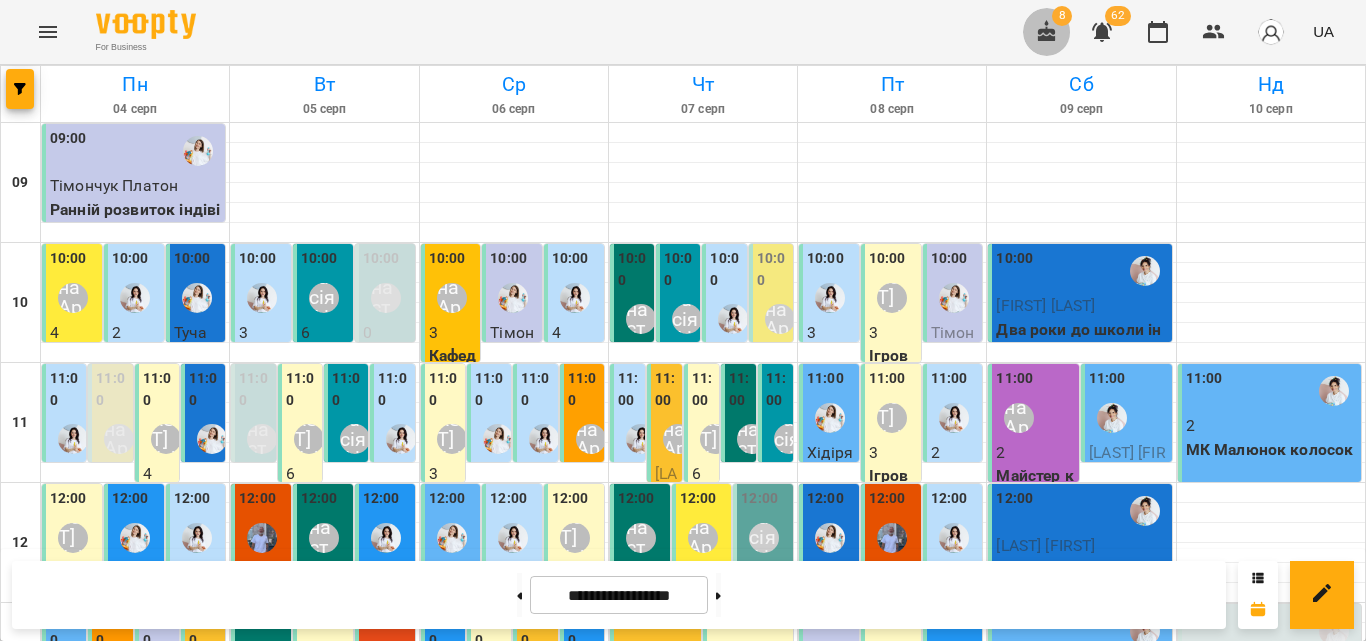 click 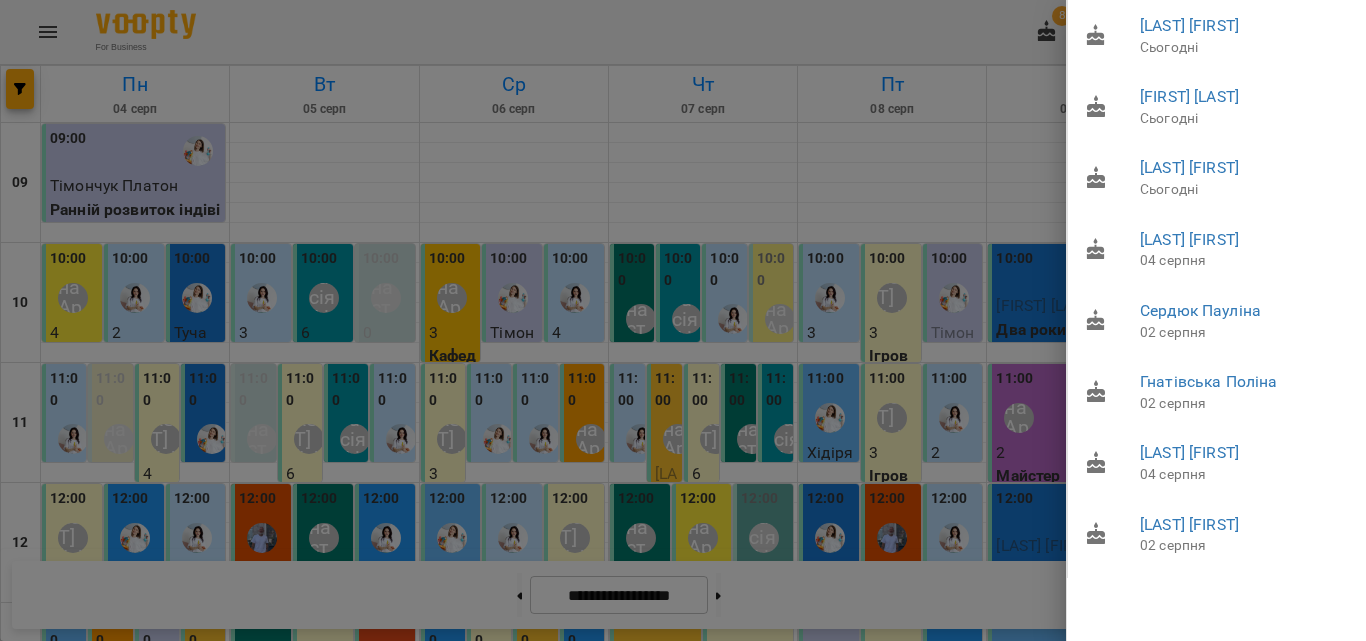 click at bounding box center [683, 320] 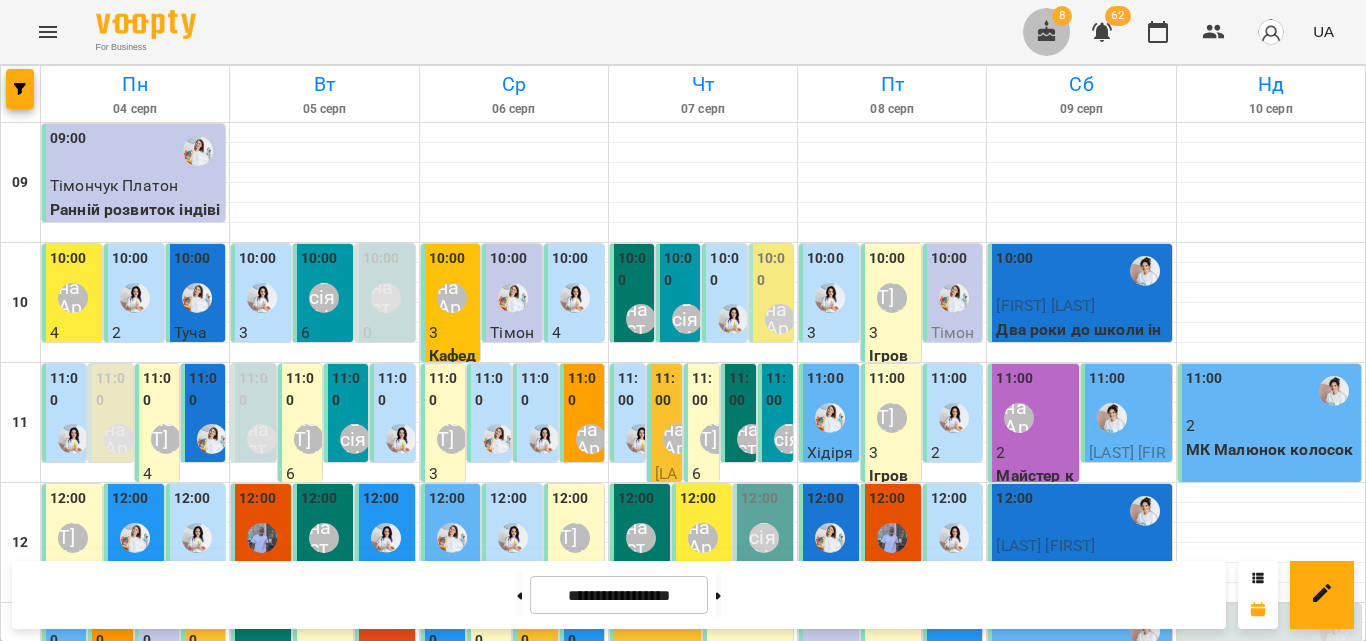 click 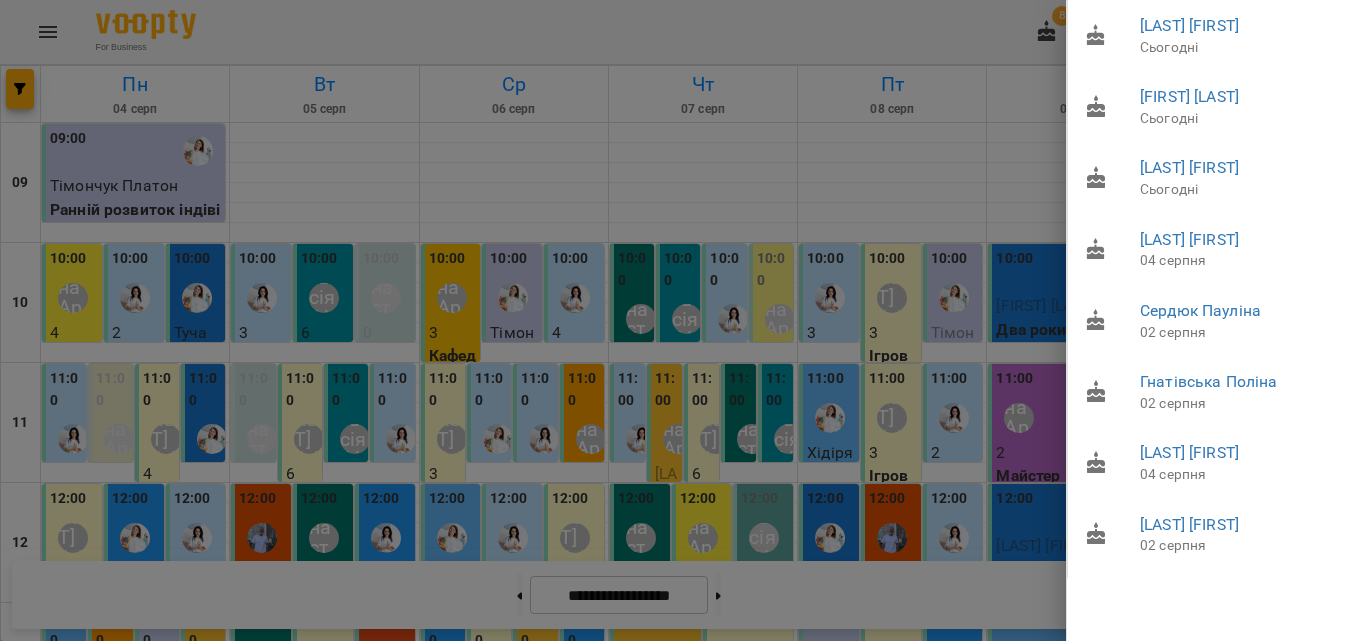 click at bounding box center [683, 320] 